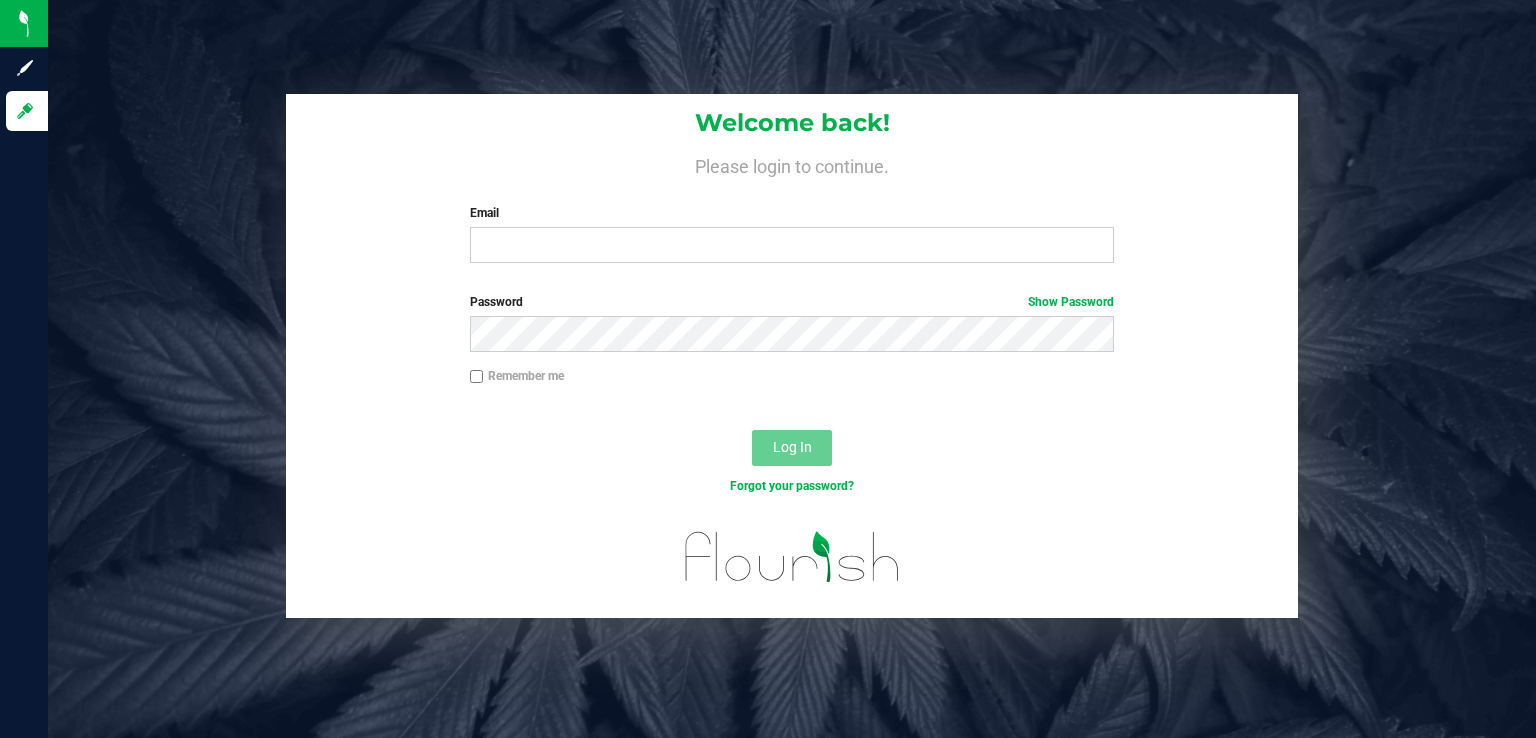 scroll, scrollTop: 0, scrollLeft: 0, axis: both 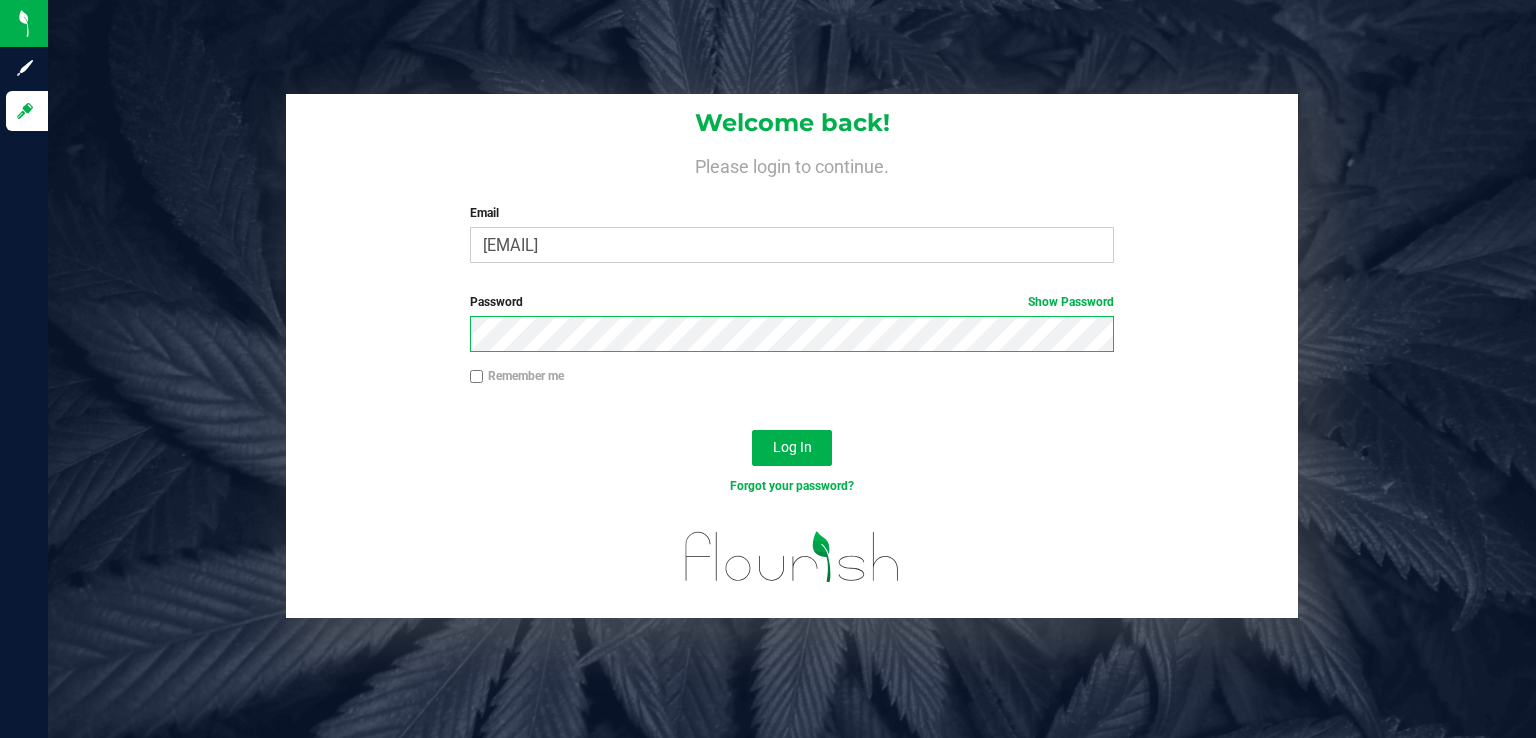 click on "Log In" at bounding box center (792, 448) 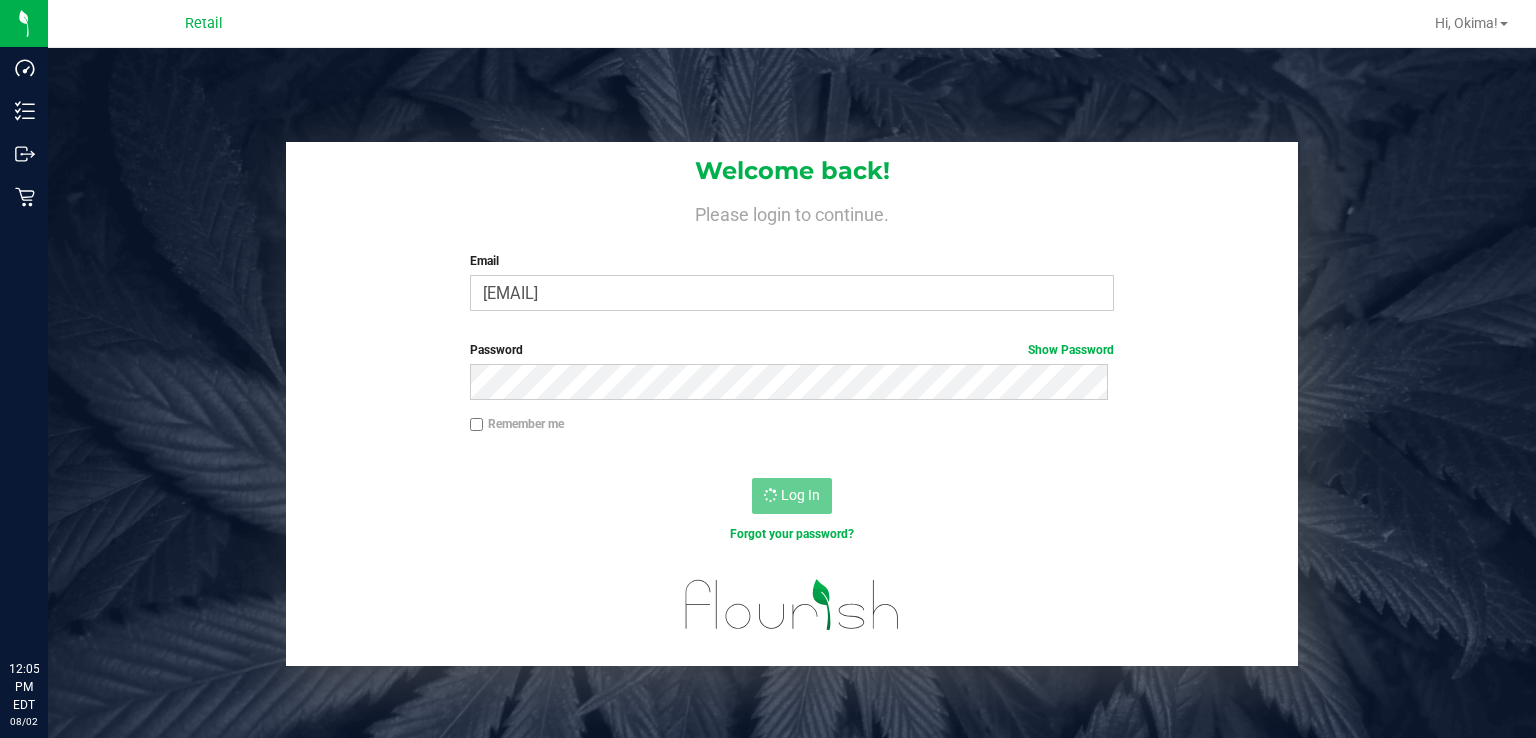 scroll, scrollTop: 0, scrollLeft: 0, axis: both 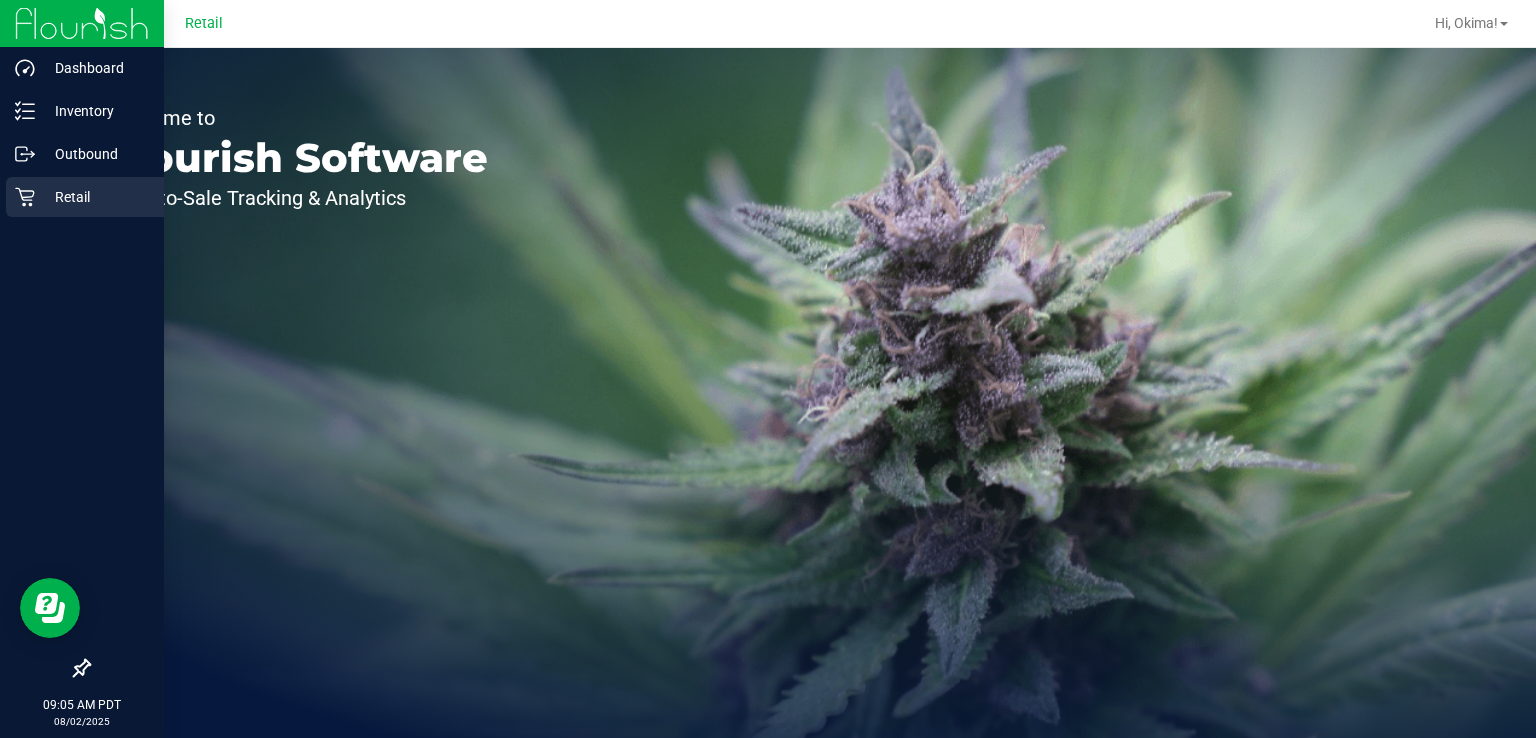 click on "Retail" at bounding box center [85, 197] 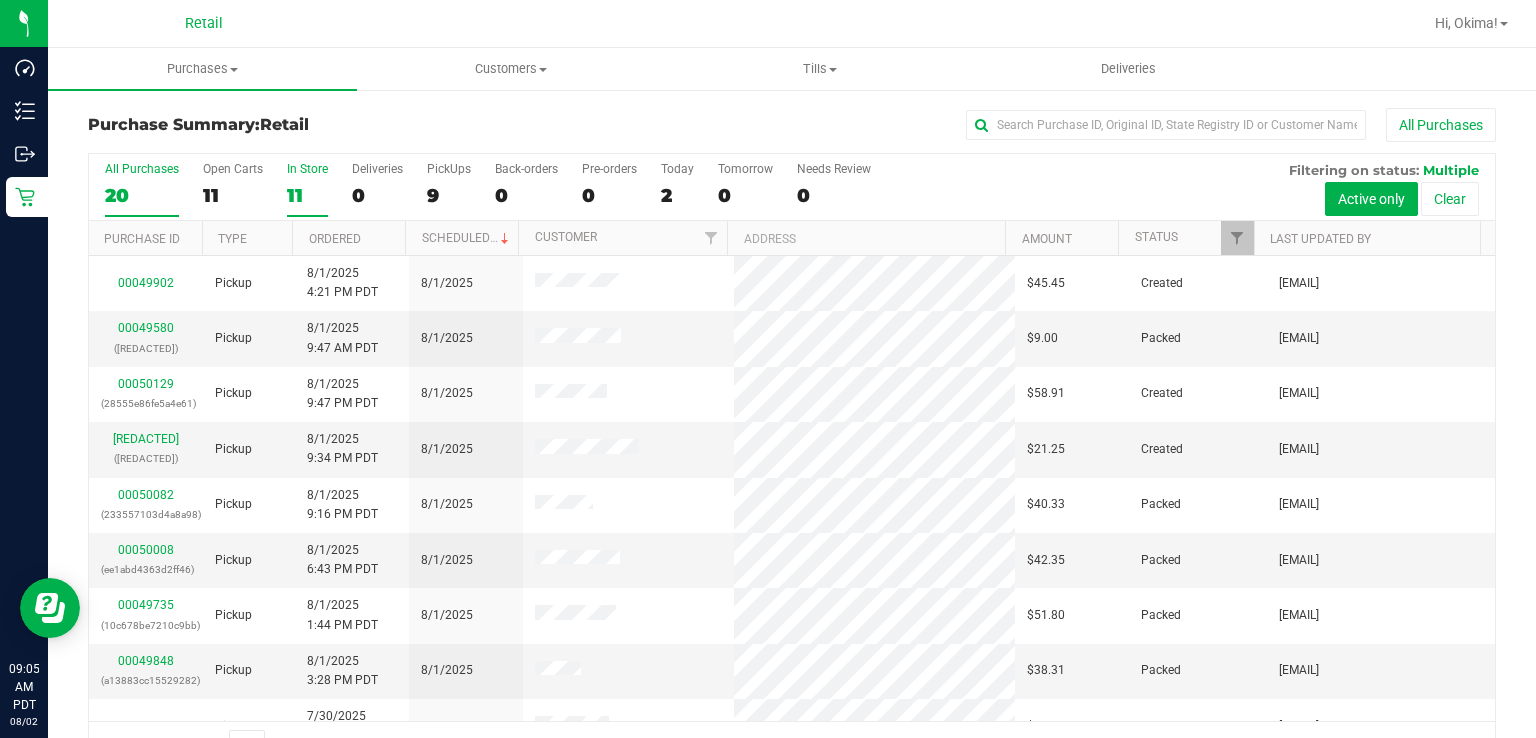 click on "11" at bounding box center [307, 195] 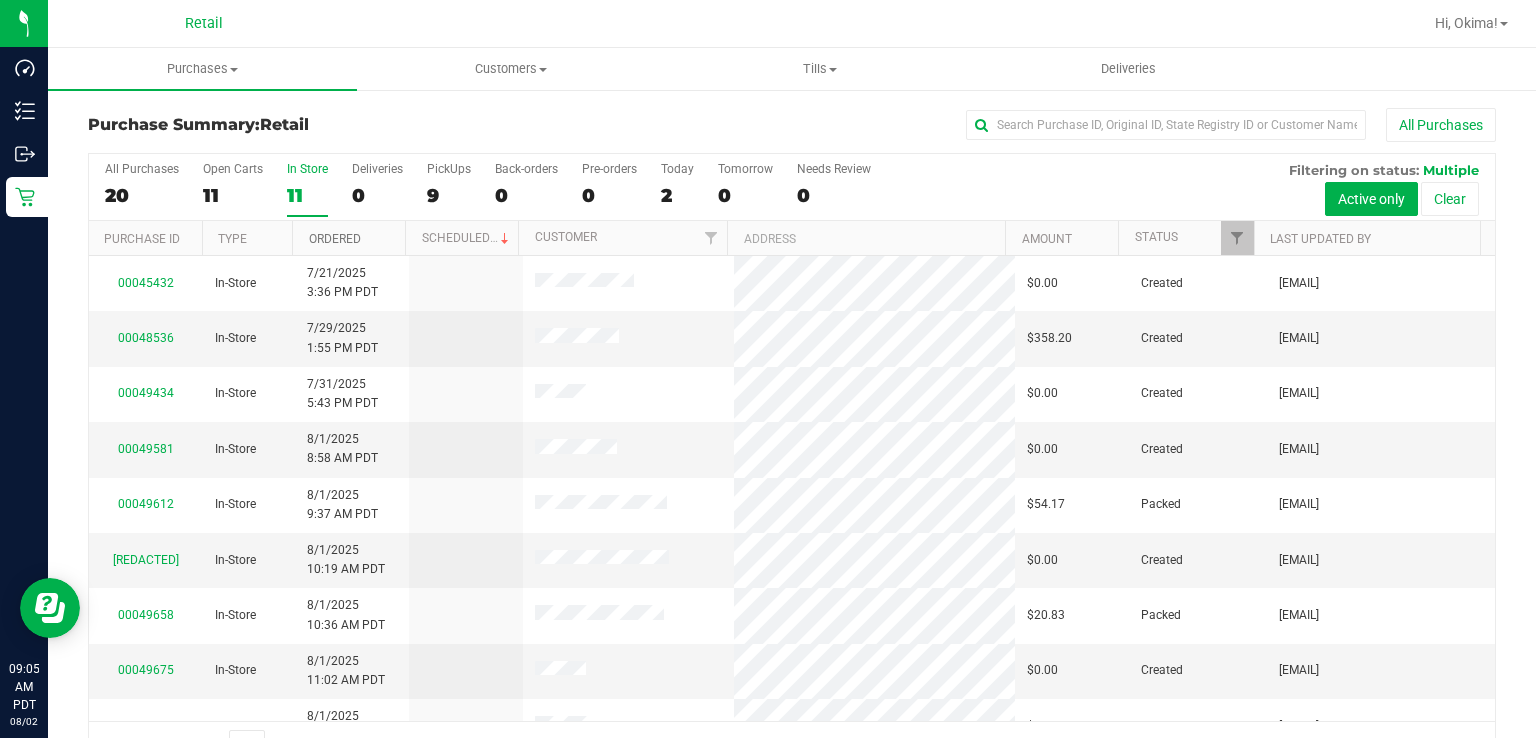 click on "Ordered" at bounding box center (335, 239) 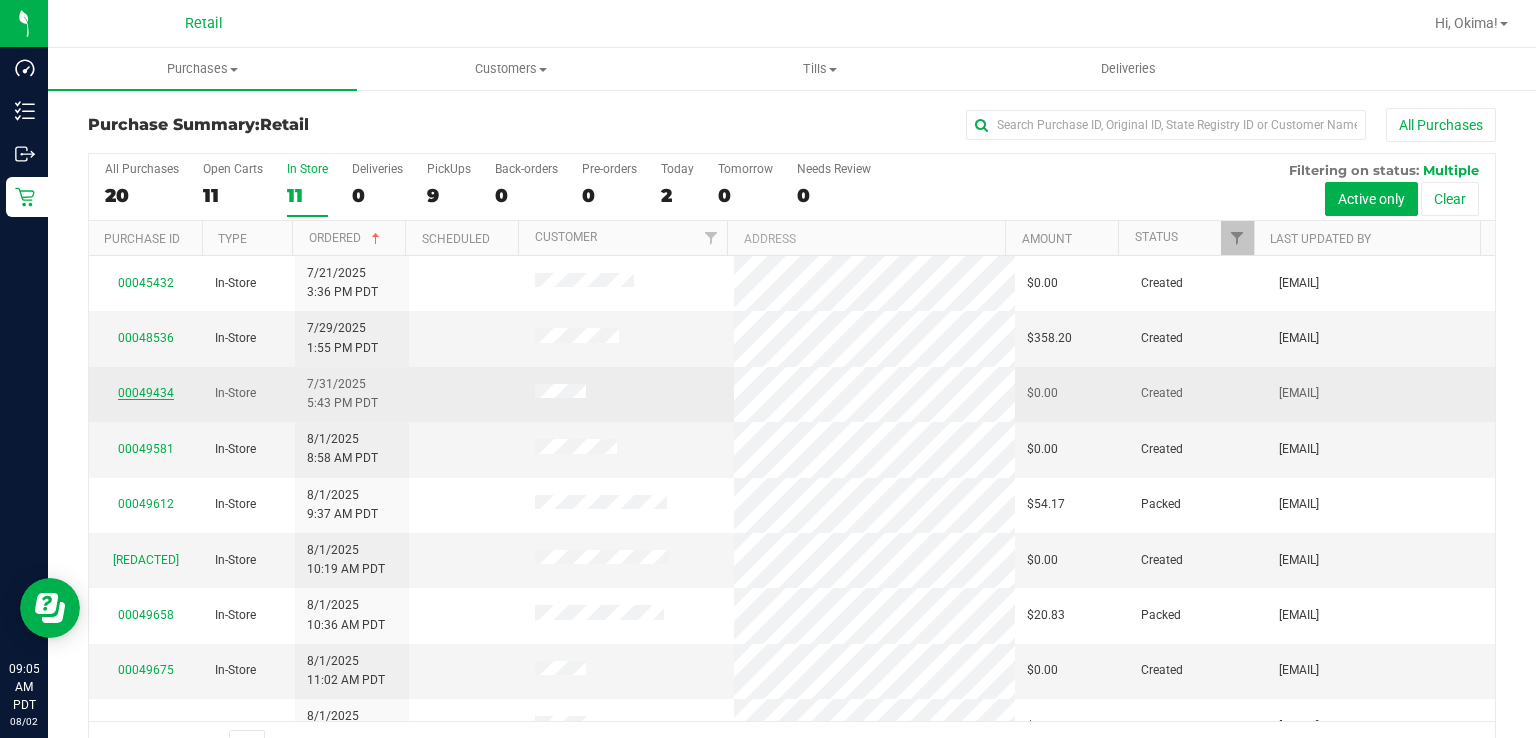 click on "00049434" at bounding box center (146, 393) 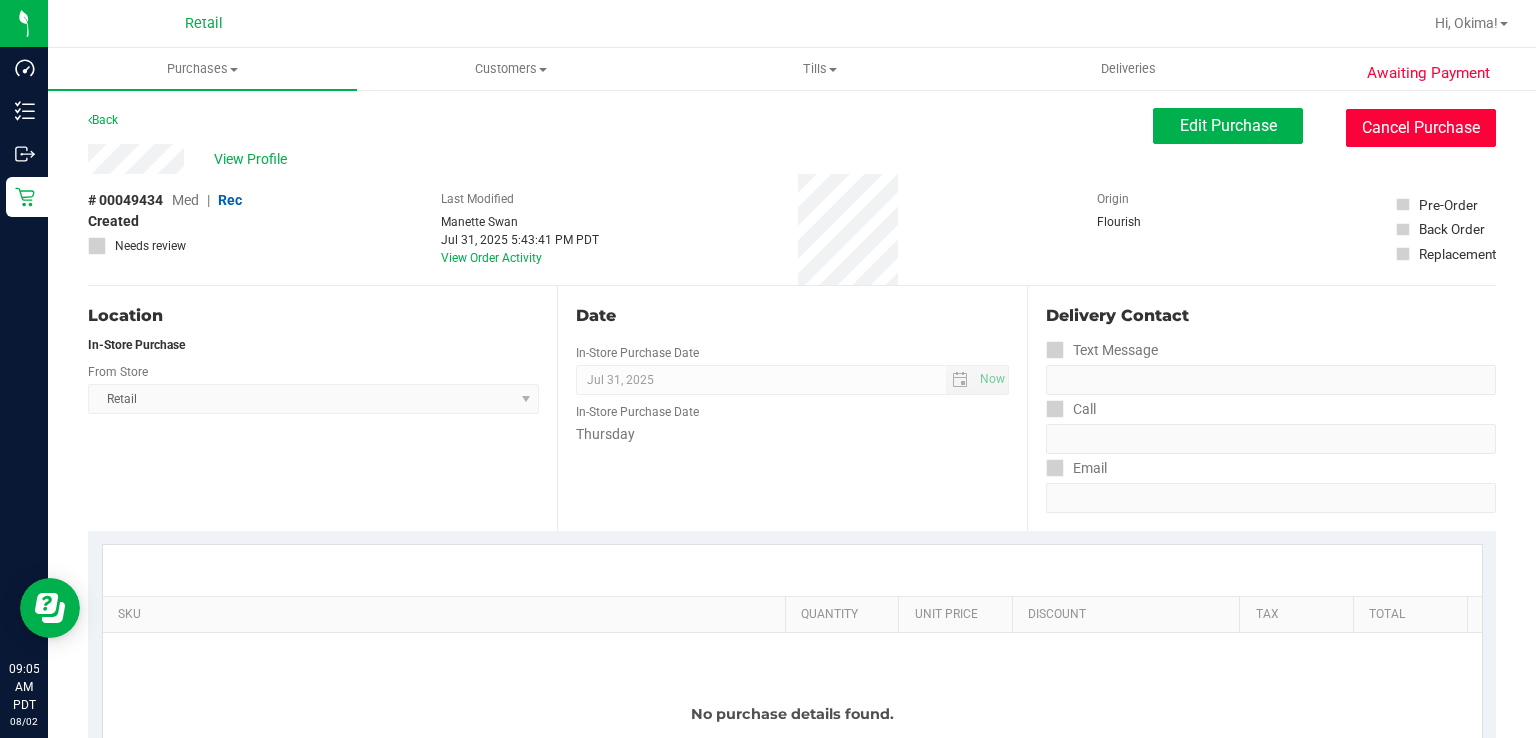 click on "Cancel Purchase" at bounding box center [1421, 128] 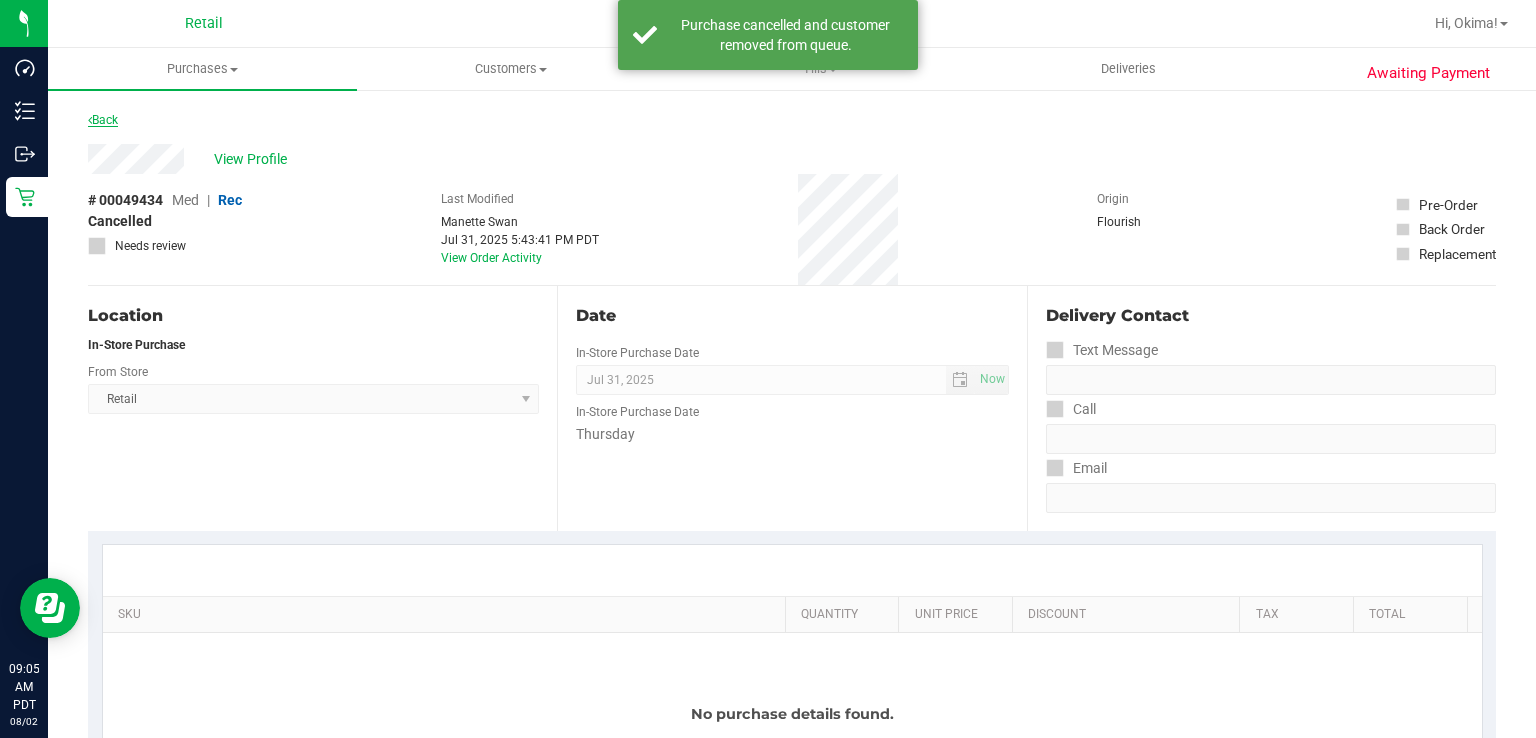 click on "Back" at bounding box center [103, 120] 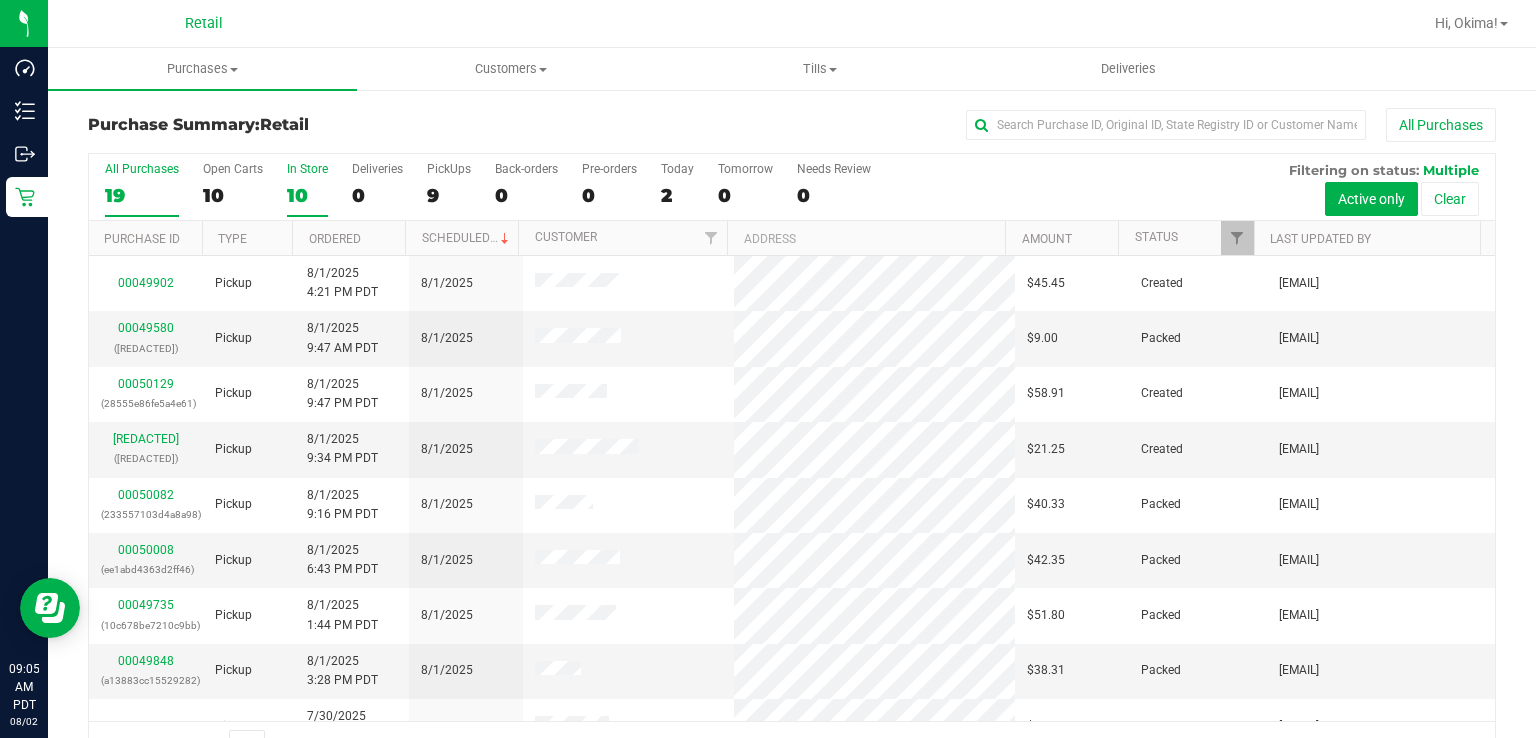 click on "10" at bounding box center [307, 195] 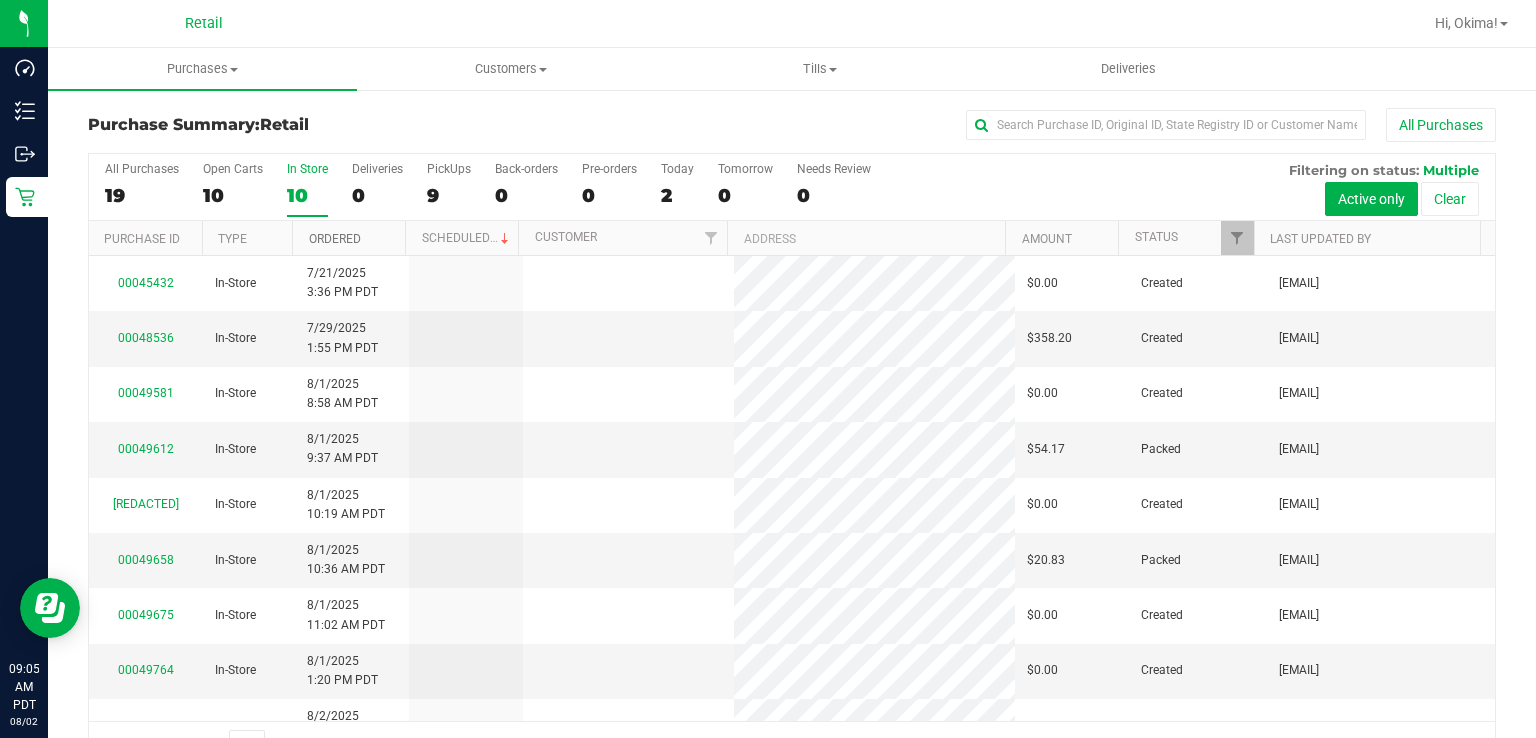 click on "Ordered" at bounding box center (335, 239) 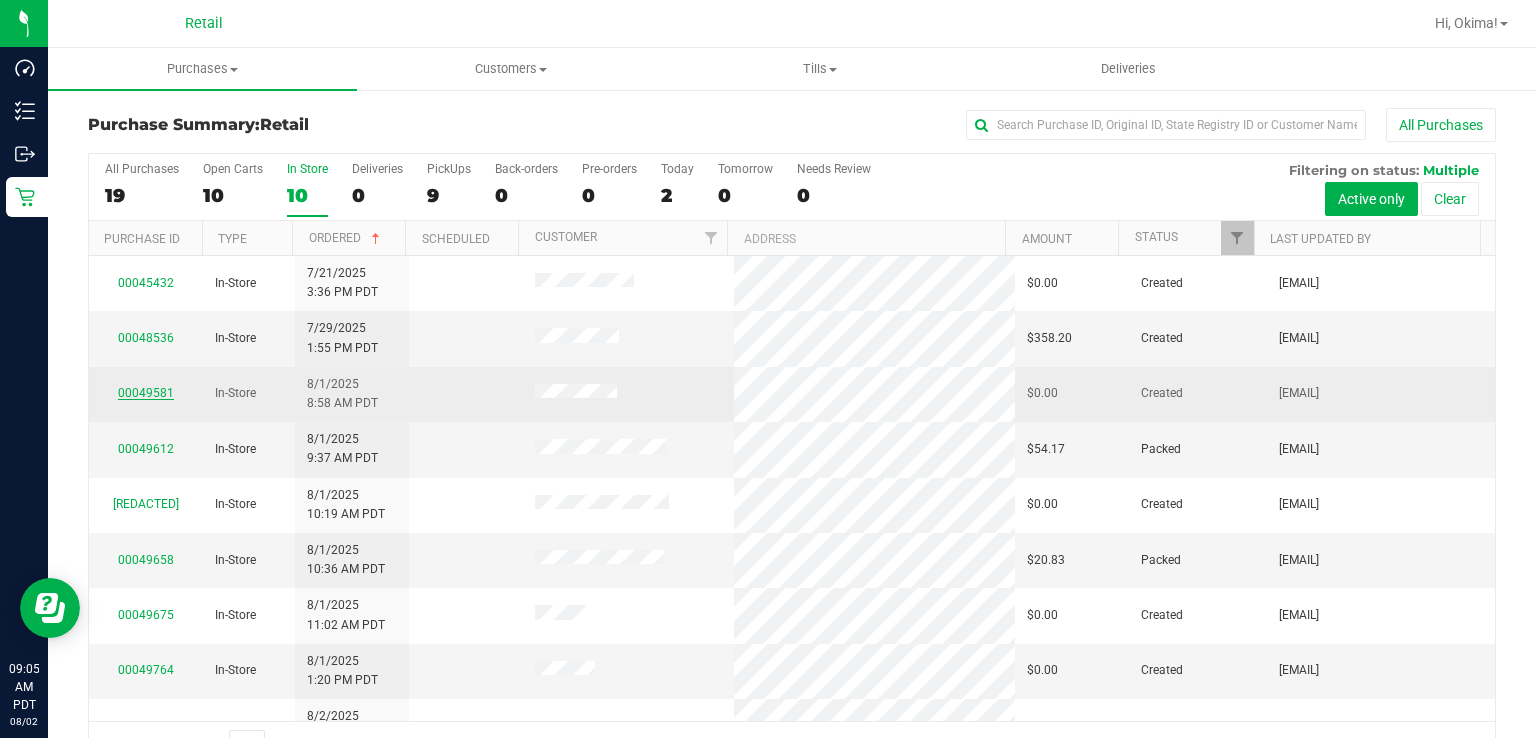 click on "00049581" at bounding box center (146, 393) 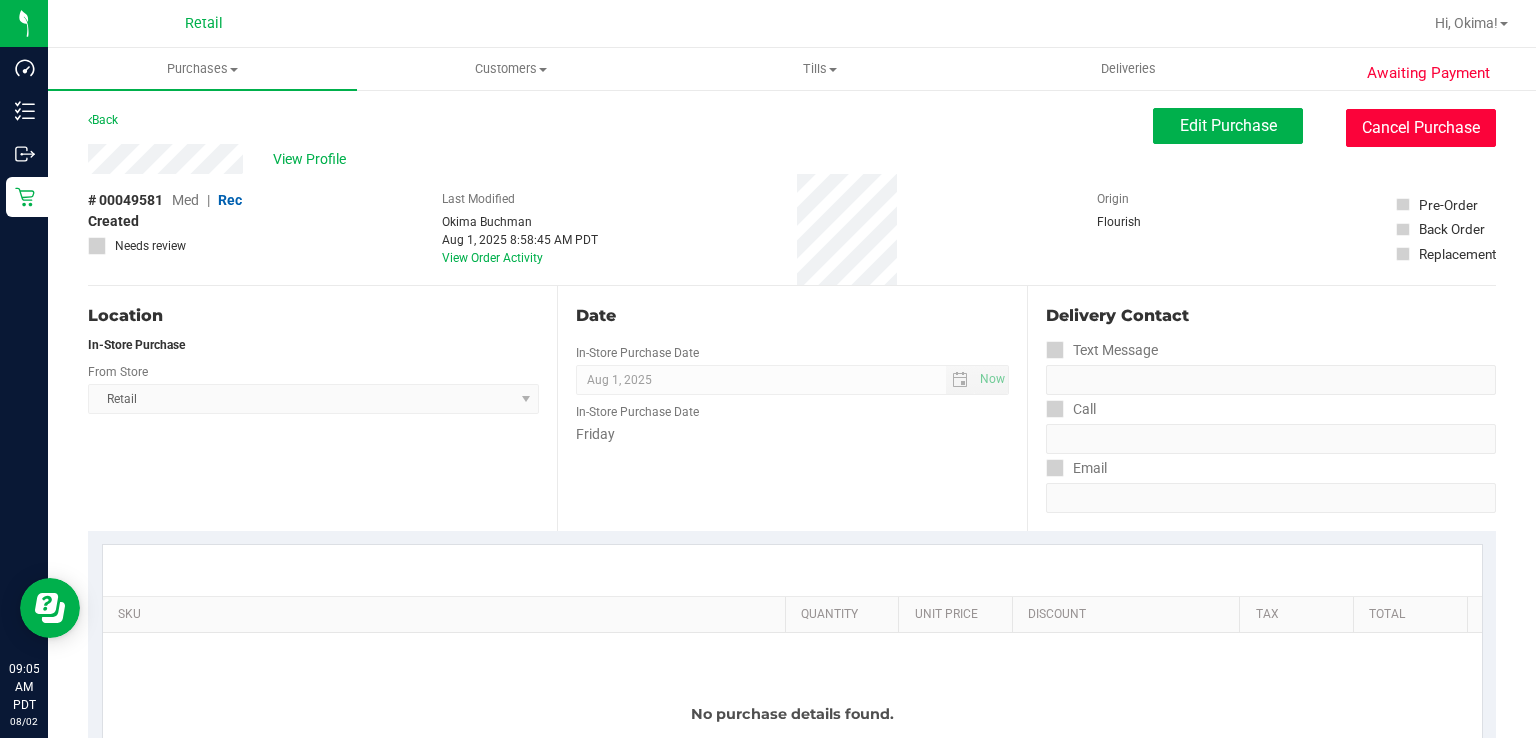 click on "Cancel Purchase" at bounding box center (1421, 128) 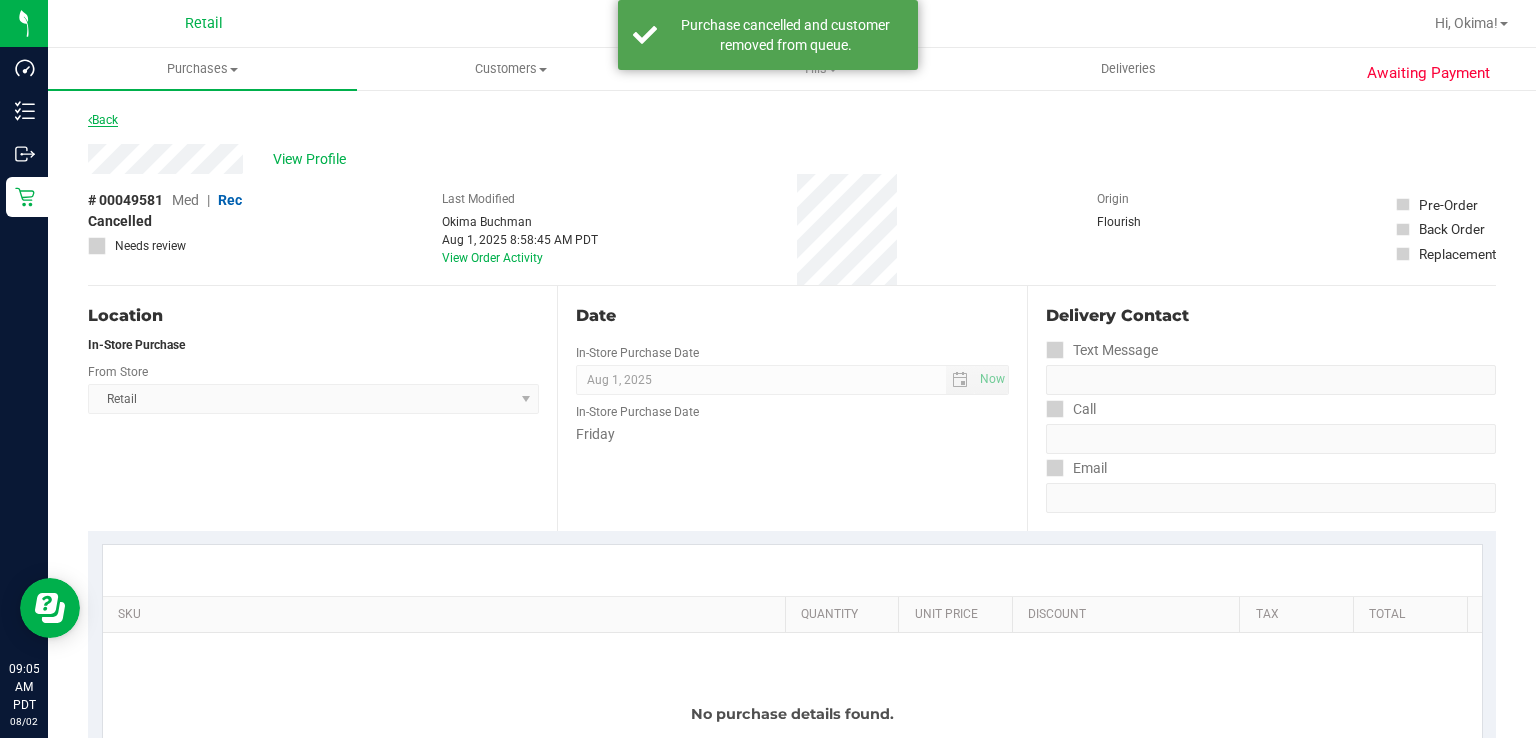 click at bounding box center (90, 120) 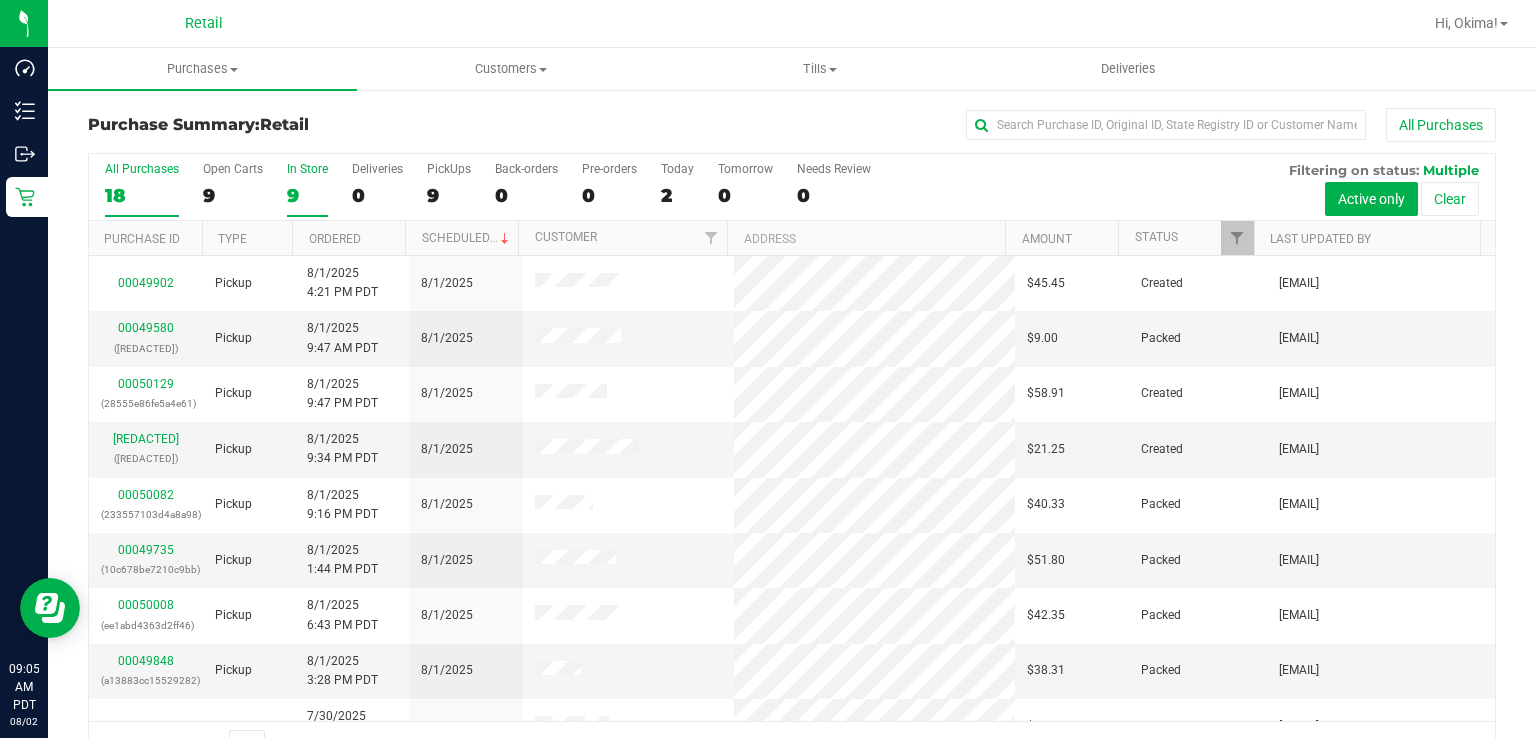 click on "9" at bounding box center [307, 195] 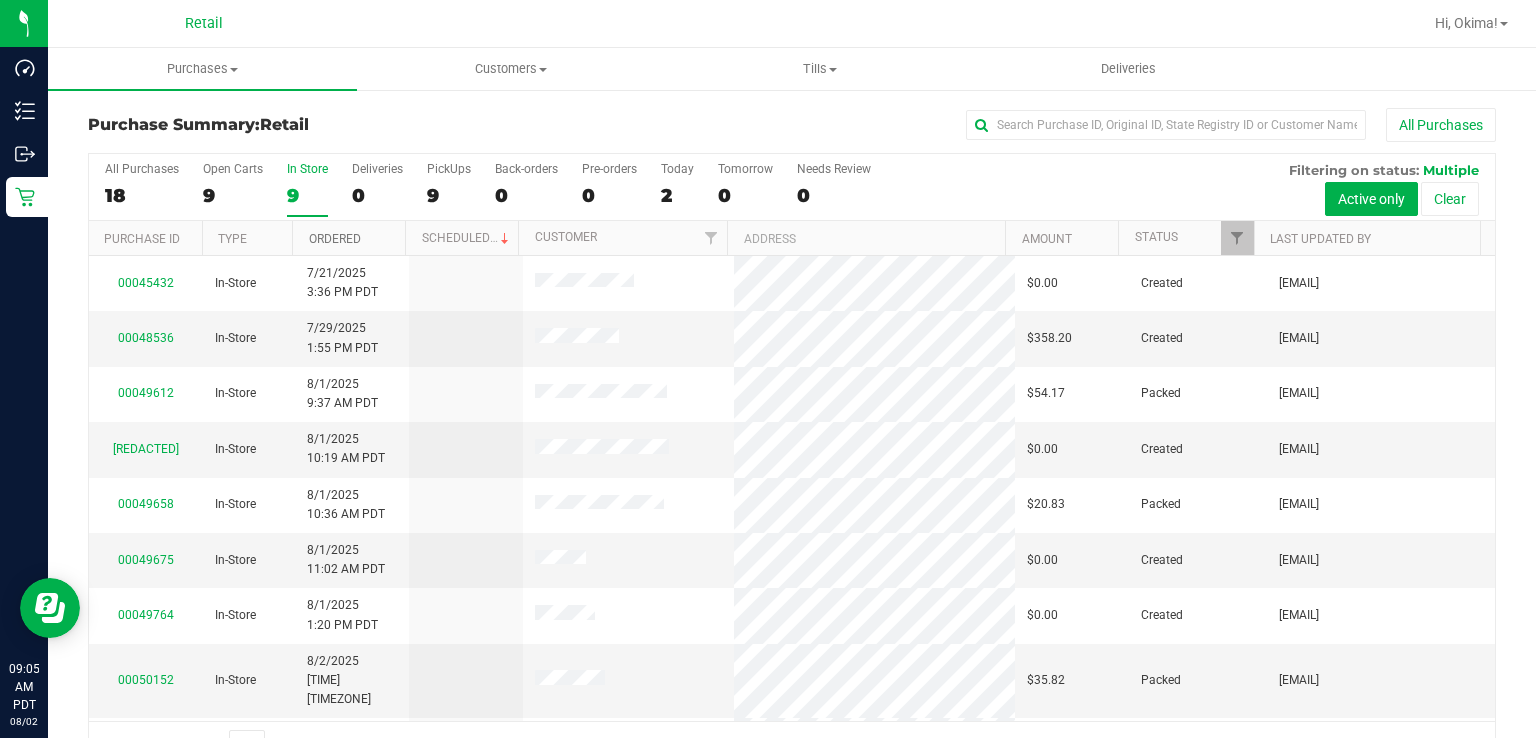 click on "Ordered" at bounding box center (335, 239) 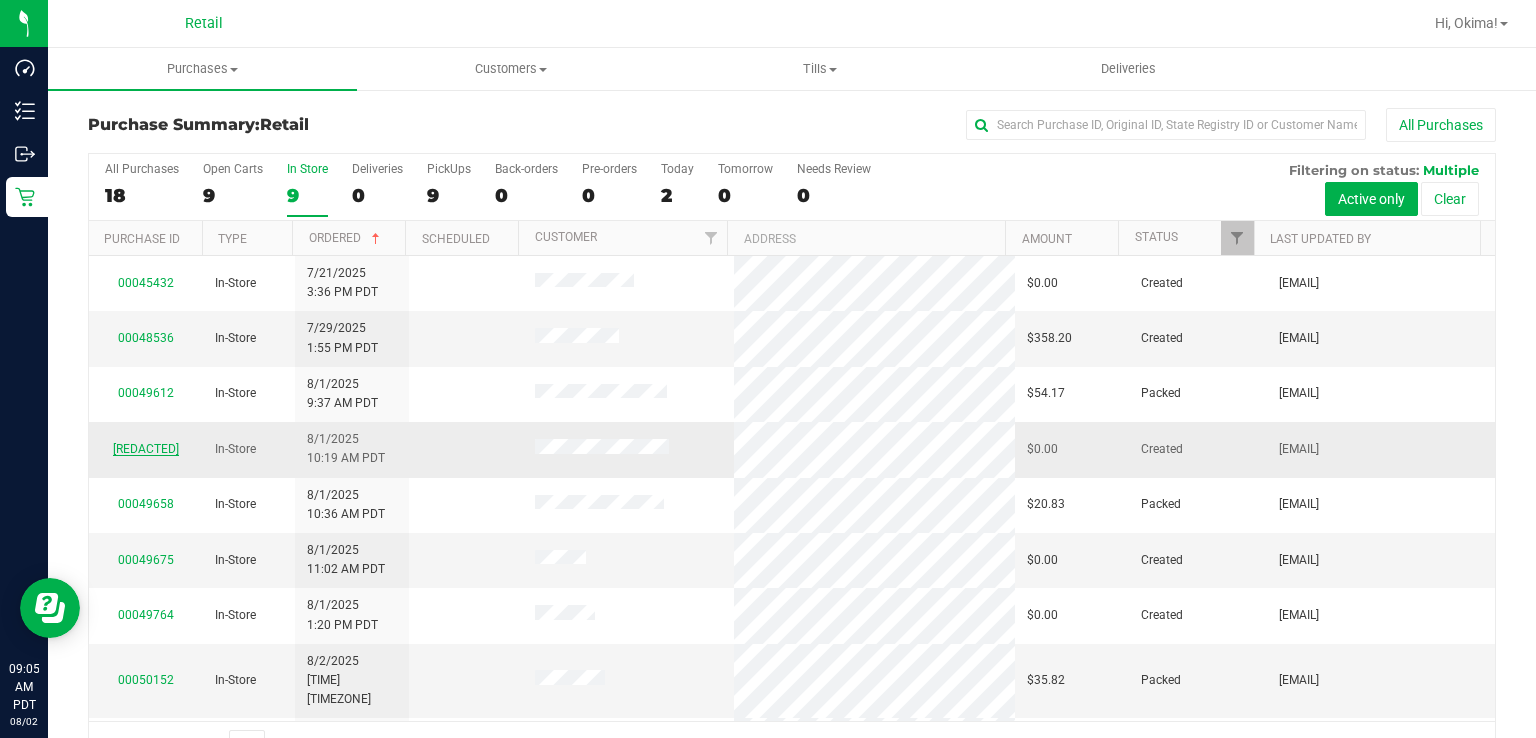 click on "[REDACTED]" at bounding box center [146, 449] 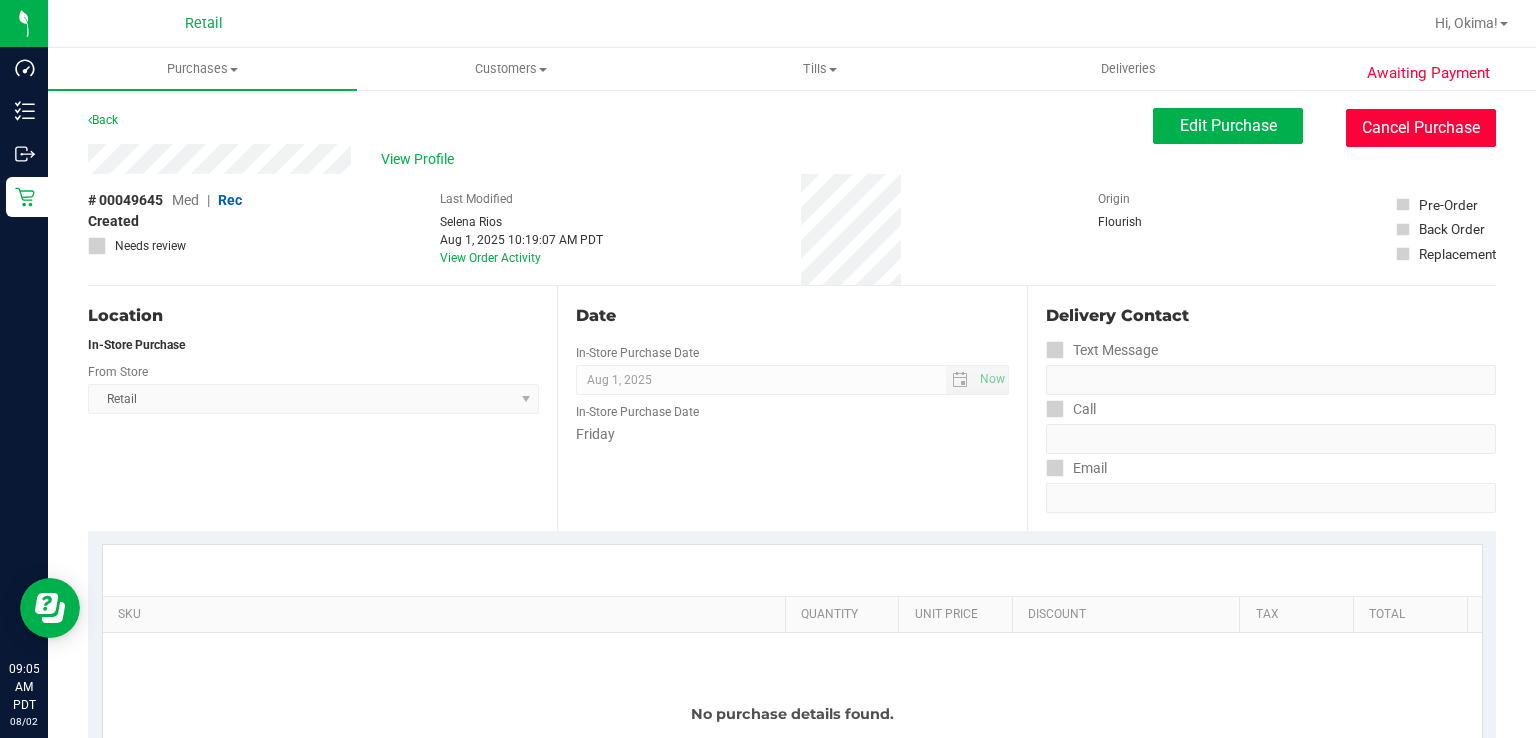 click on "Cancel Purchase" at bounding box center [1421, 128] 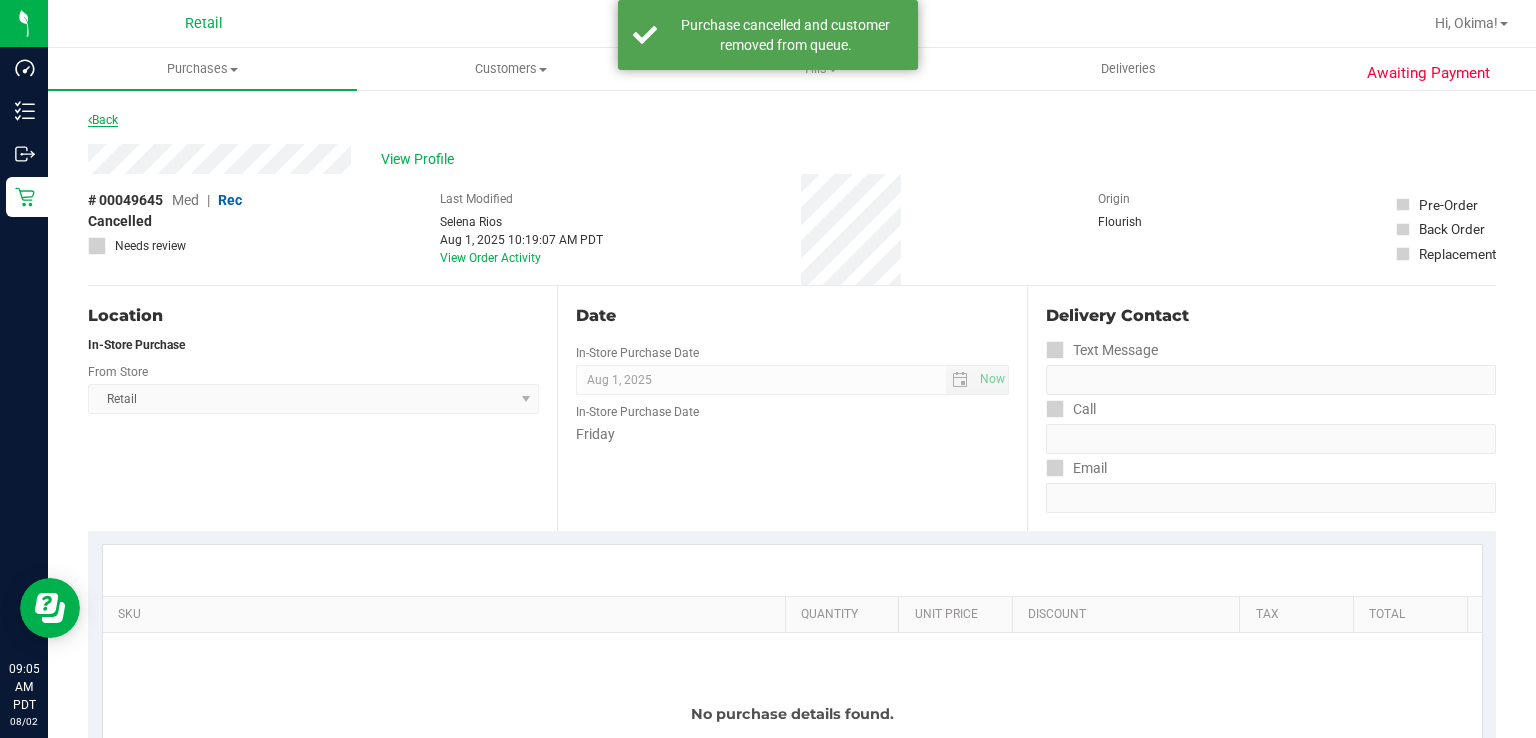 click on "Back" at bounding box center (103, 120) 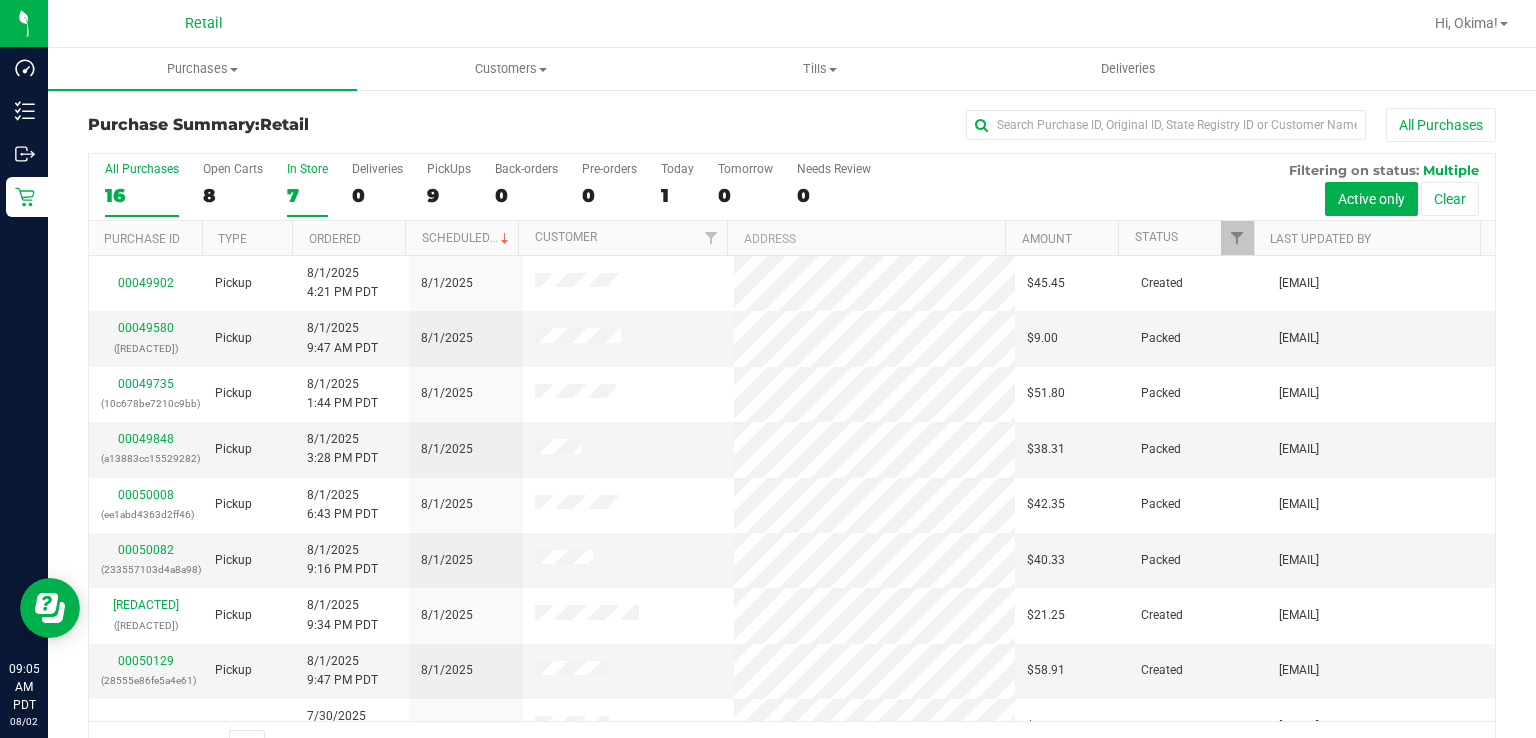 click on "7" at bounding box center (307, 195) 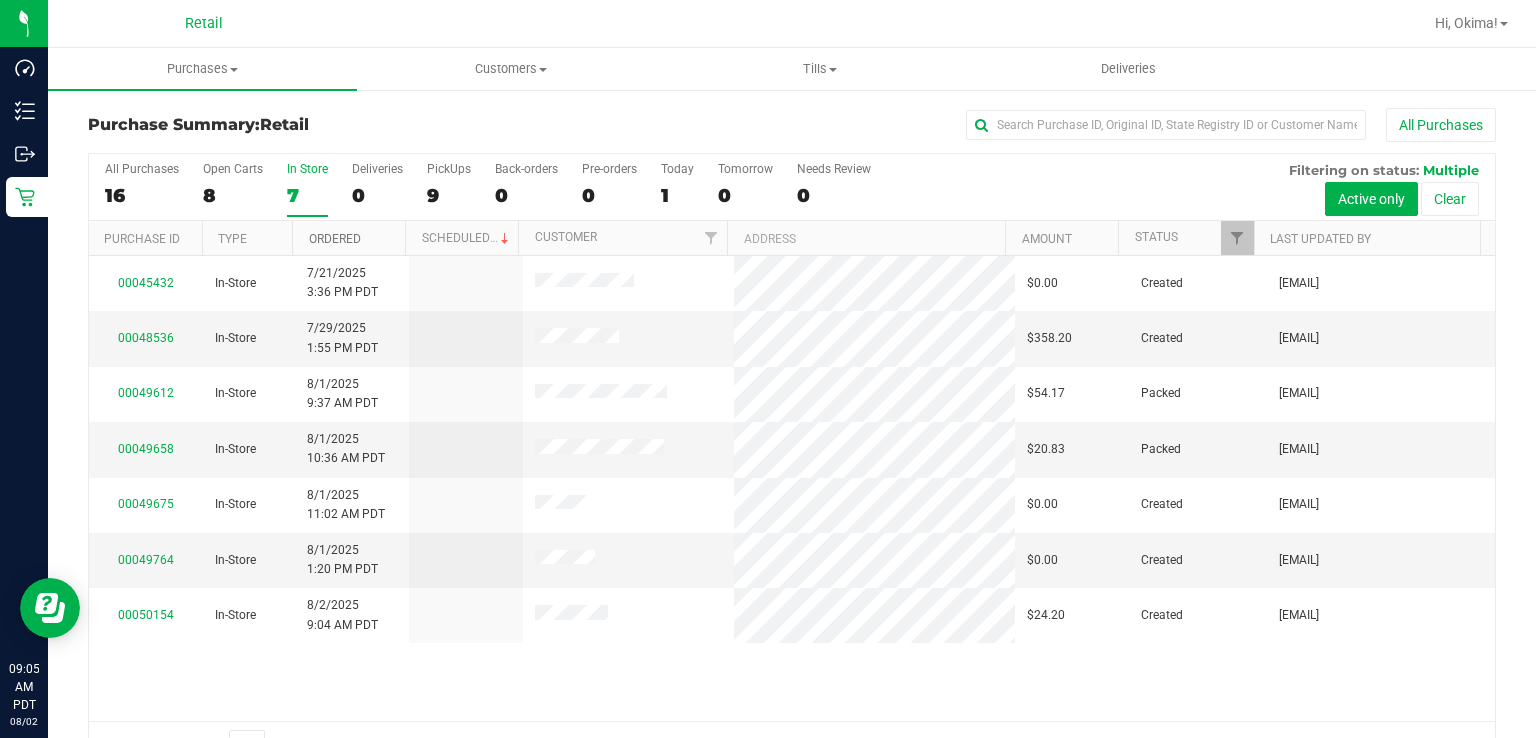 click on "Ordered" at bounding box center [335, 239] 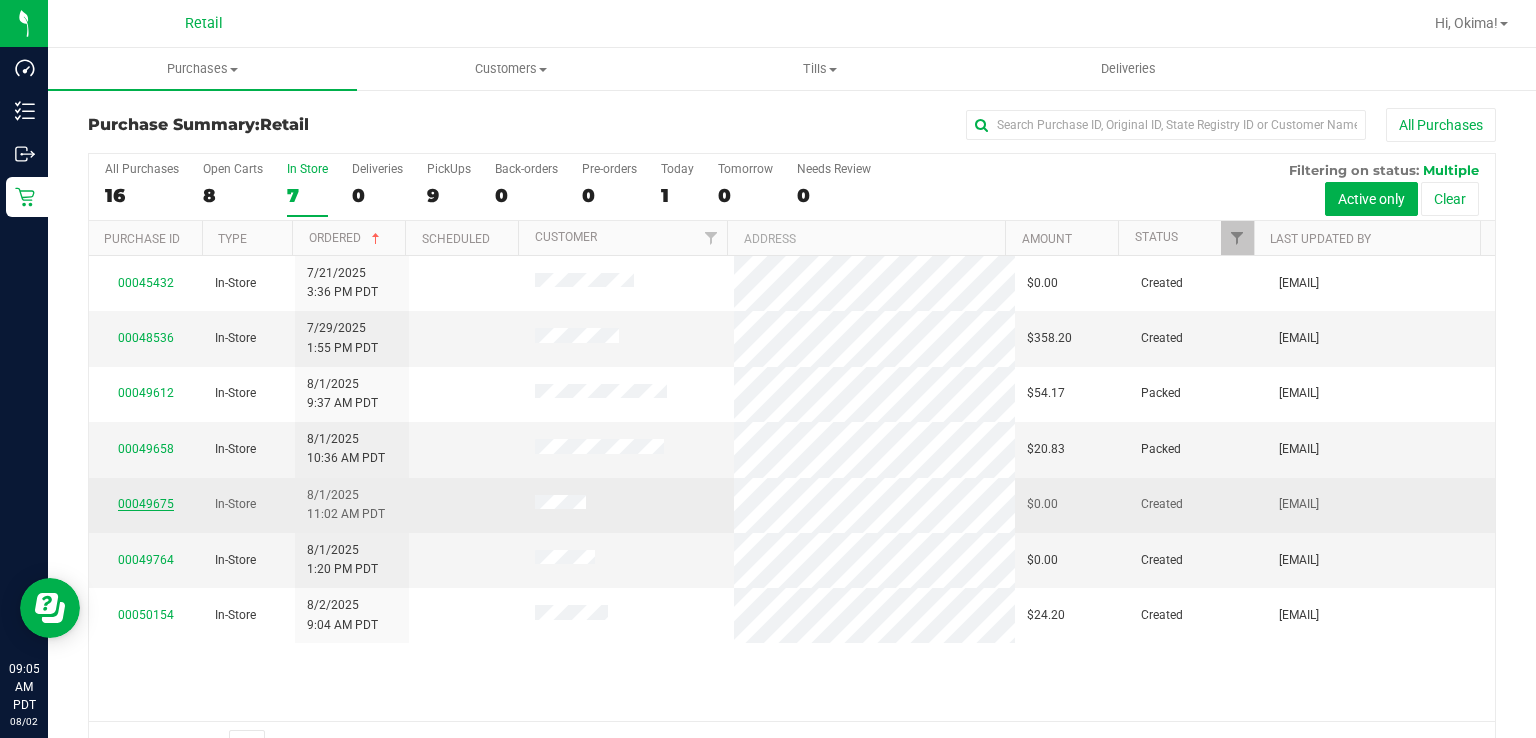 click on "00049675" at bounding box center (146, 504) 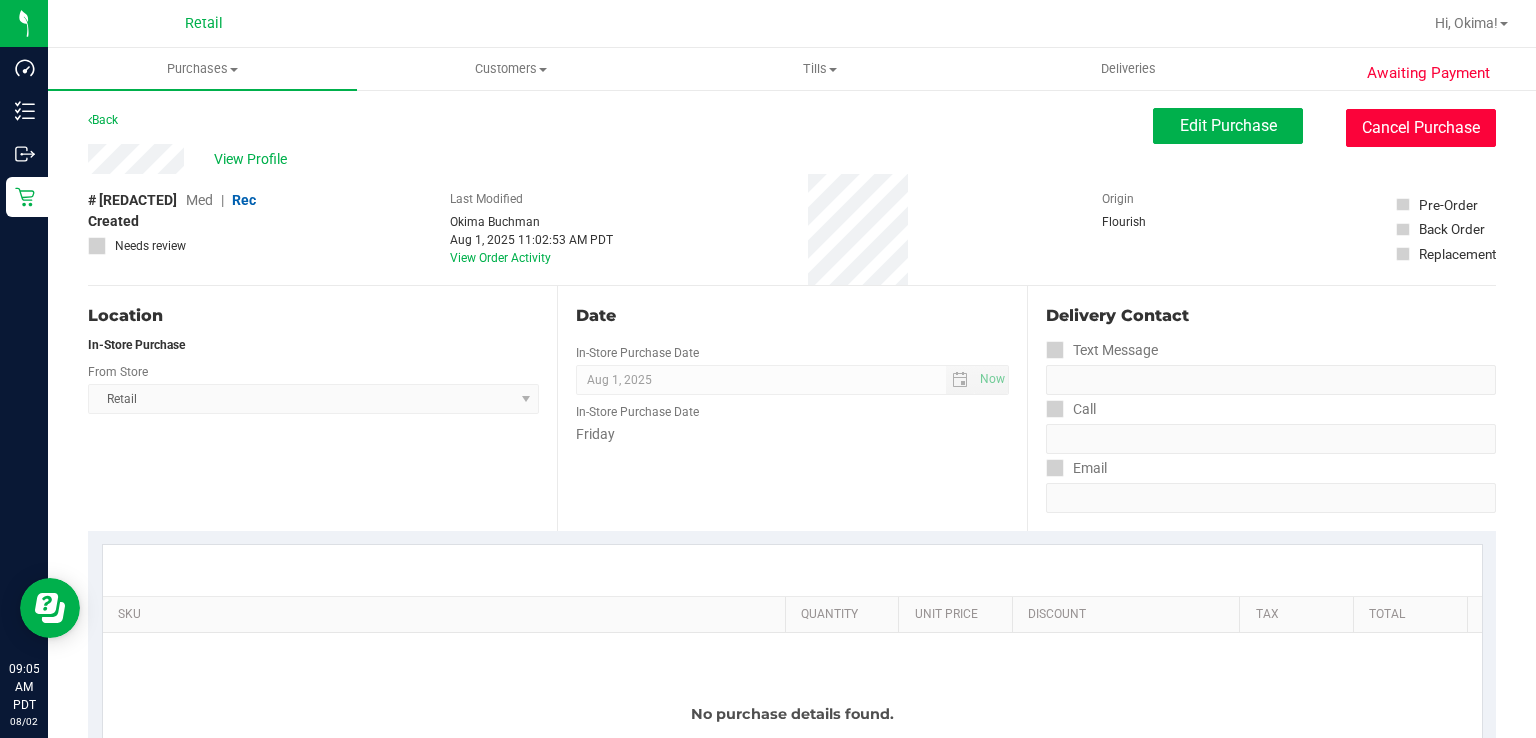 click on "Cancel Purchase" at bounding box center (1421, 128) 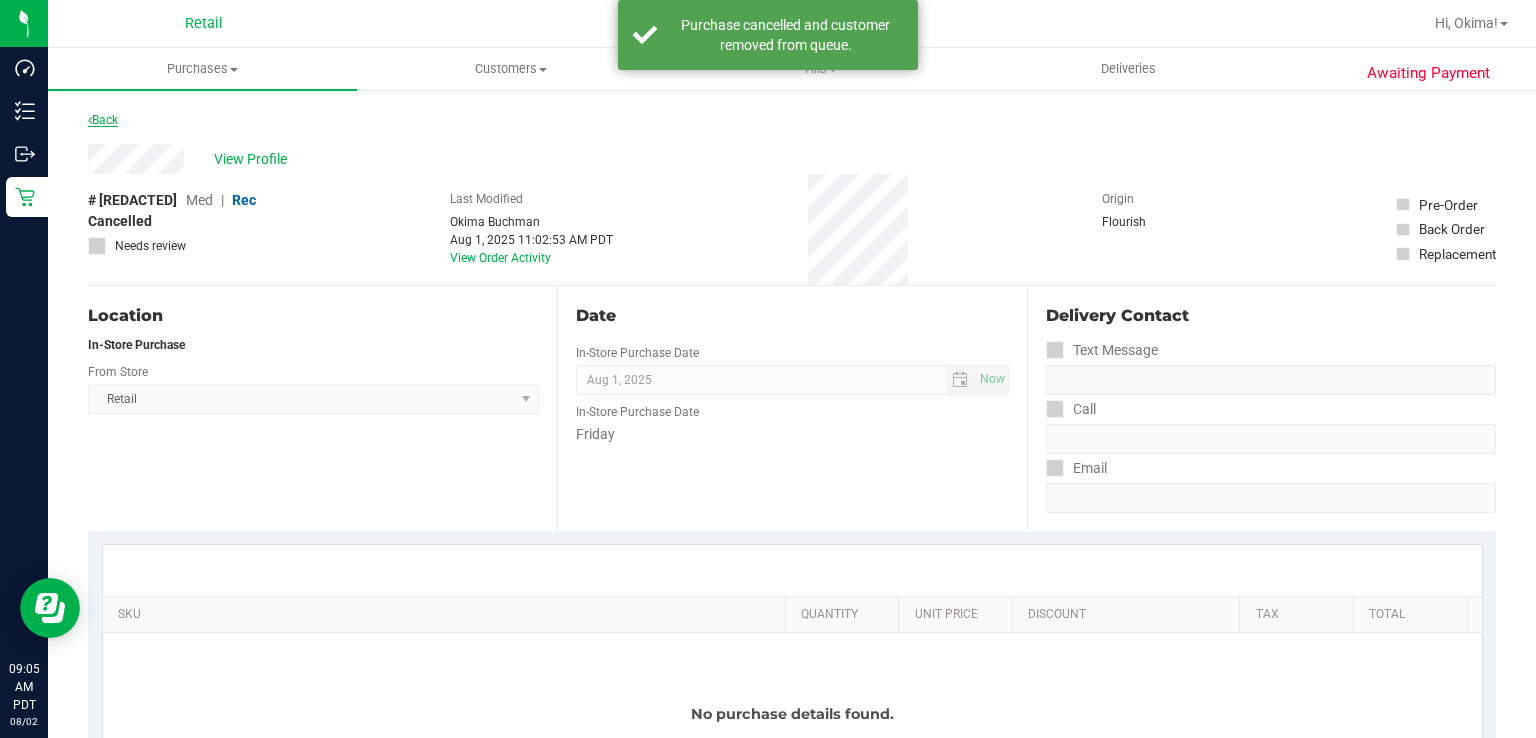 click at bounding box center [90, 120] 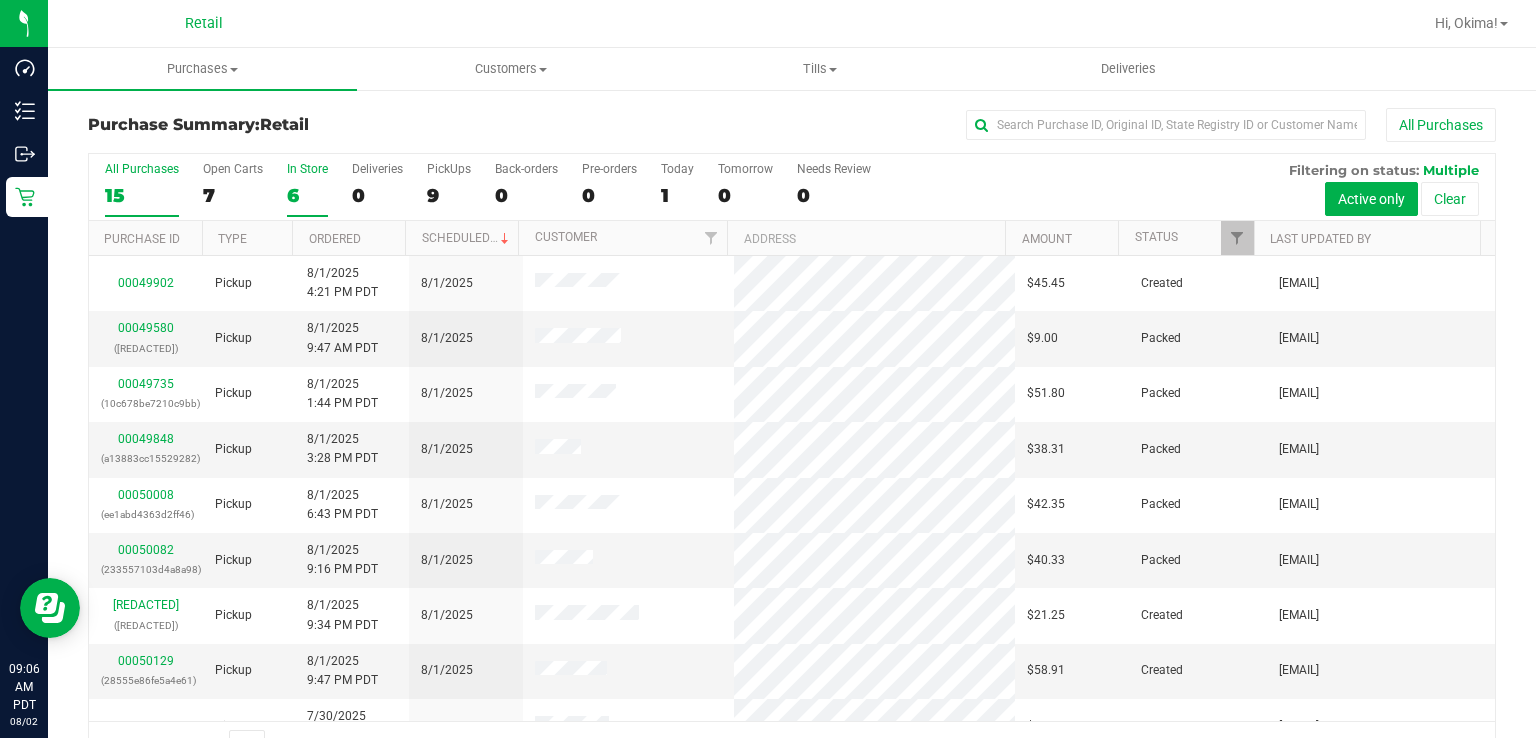 click on "6" at bounding box center (307, 195) 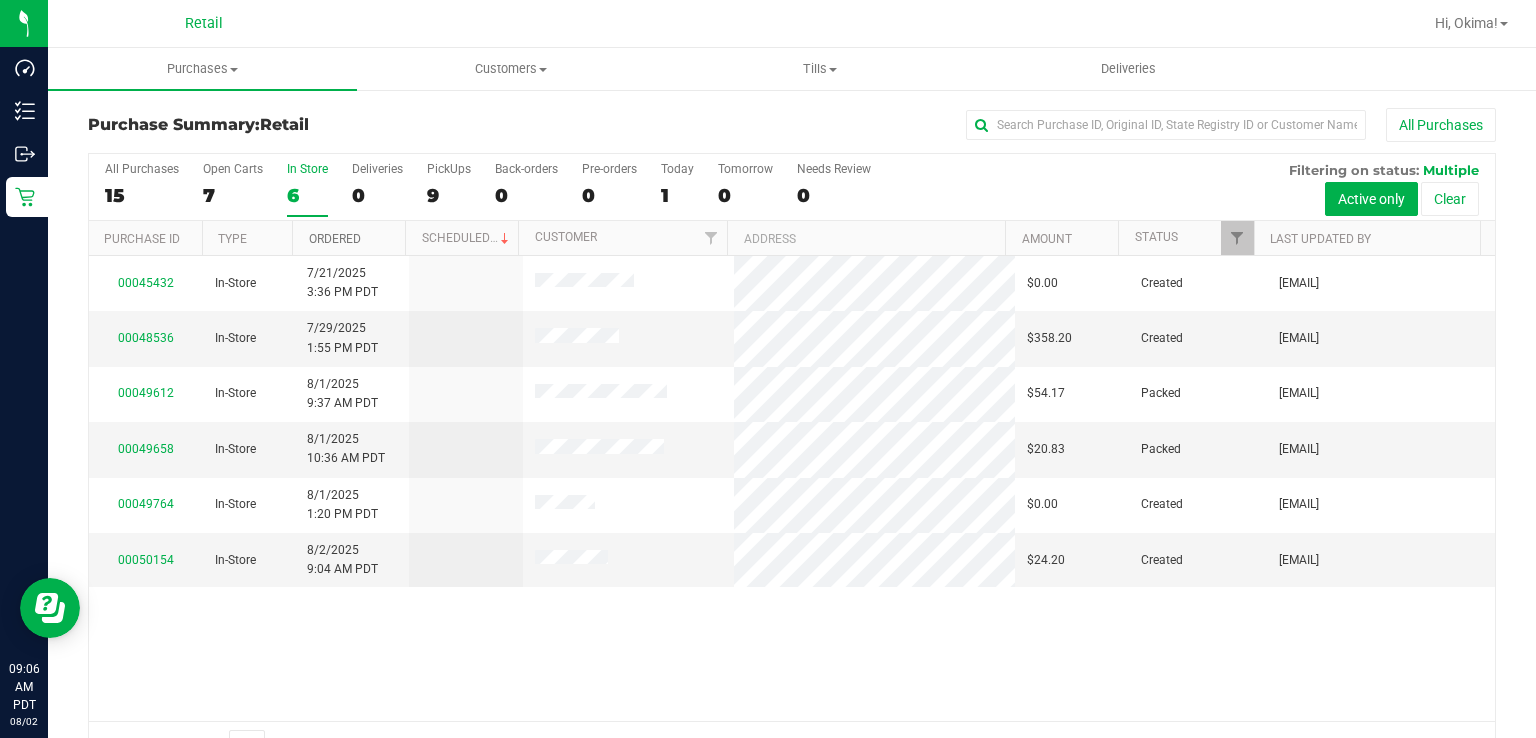 click on "Ordered" at bounding box center (335, 239) 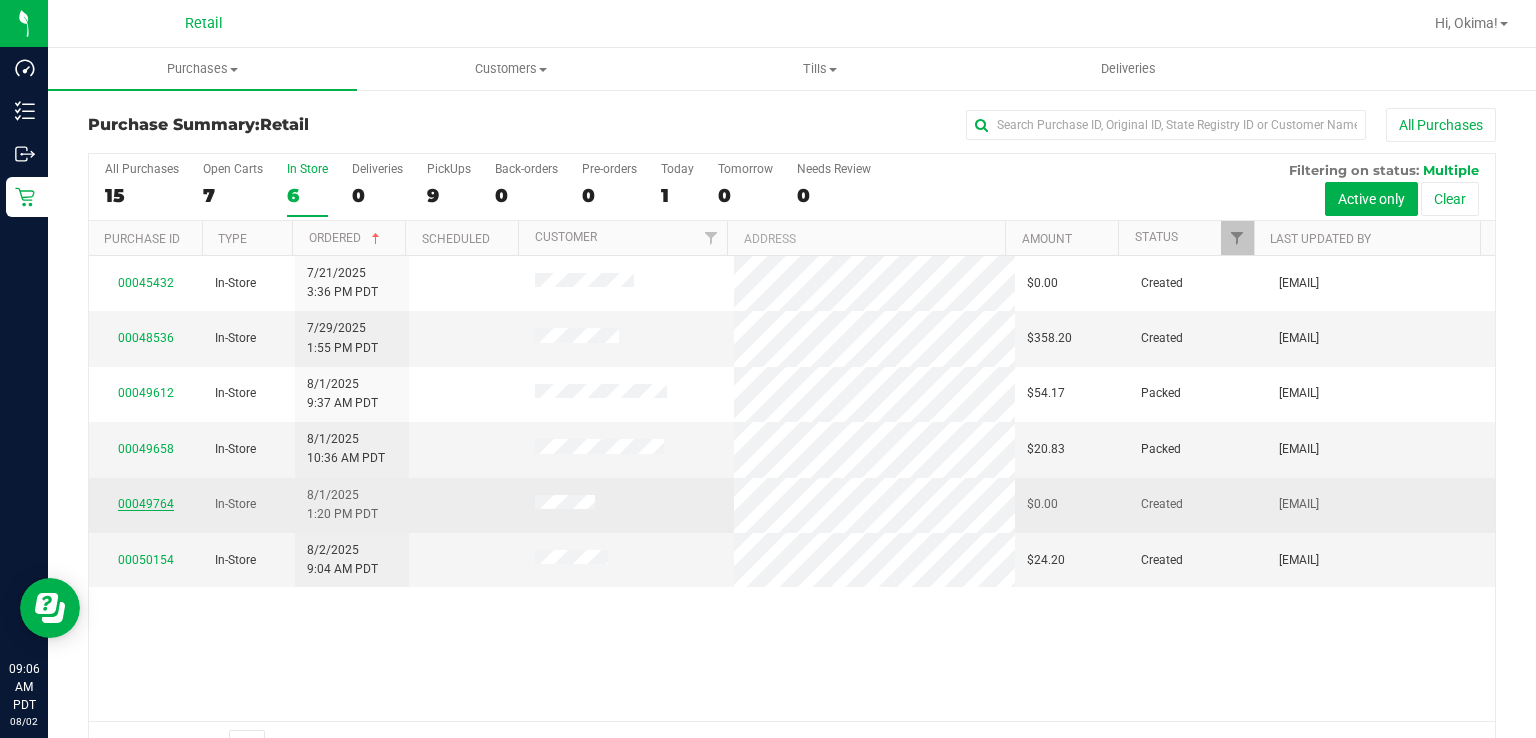 click on "00049764" at bounding box center [146, 504] 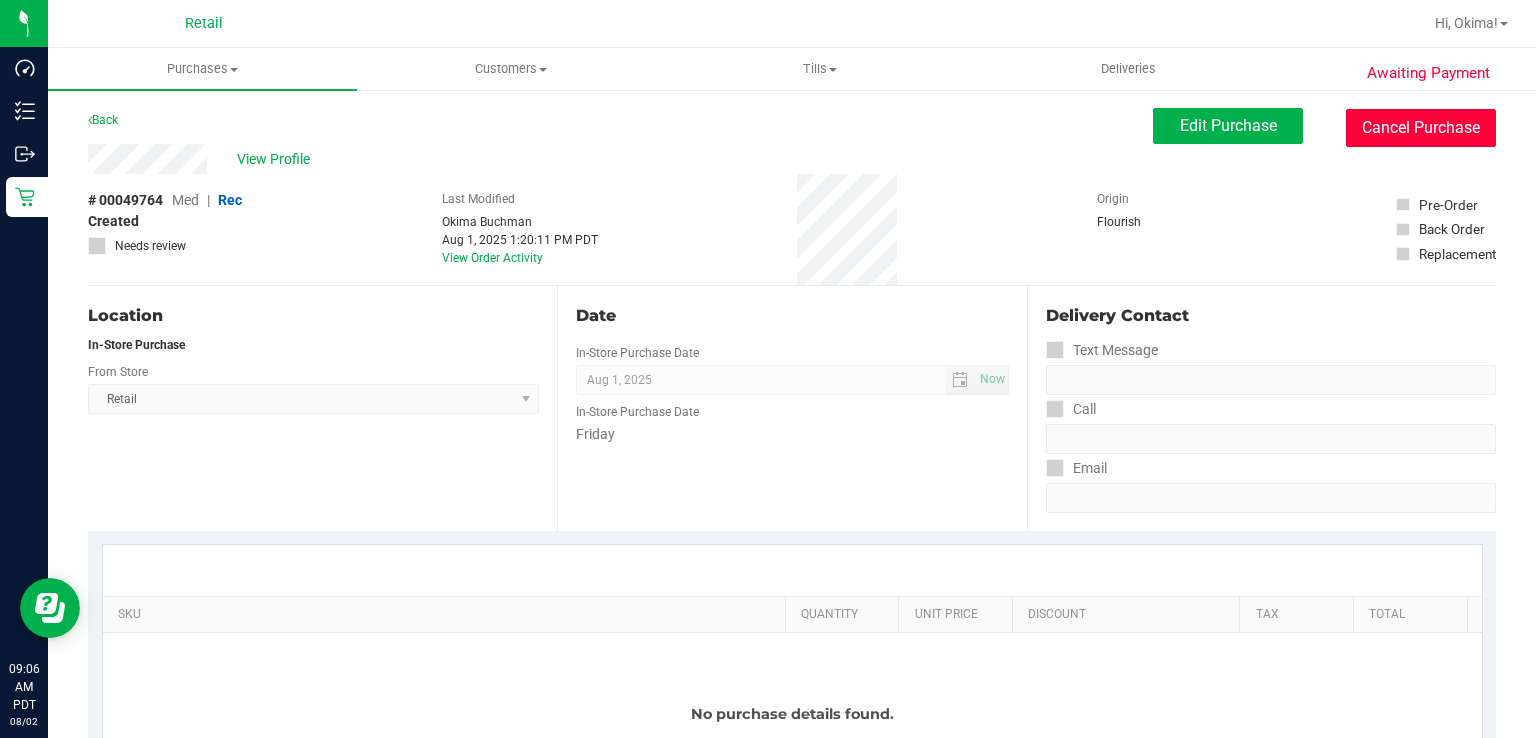 click on "Cancel Purchase" at bounding box center (1421, 128) 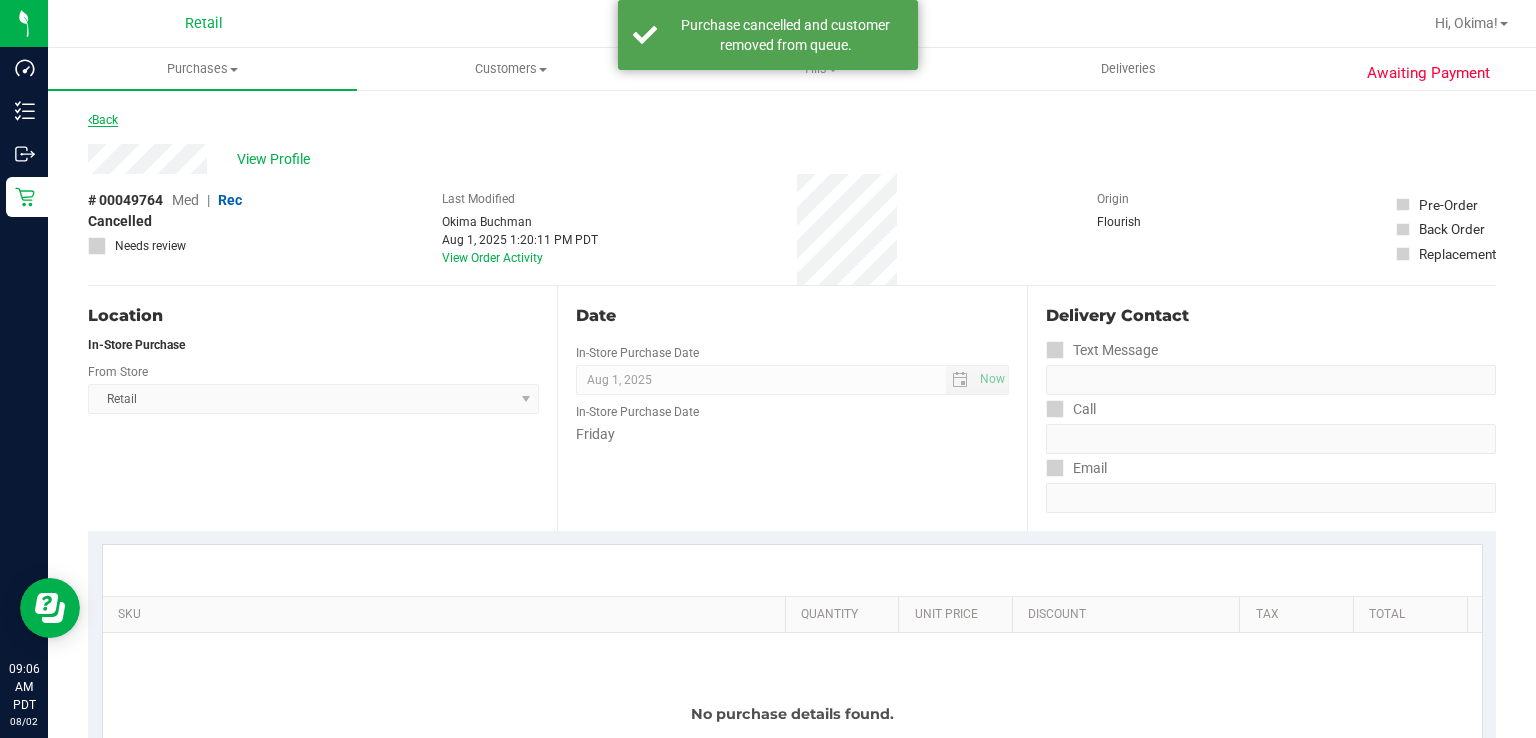 click at bounding box center [90, 120] 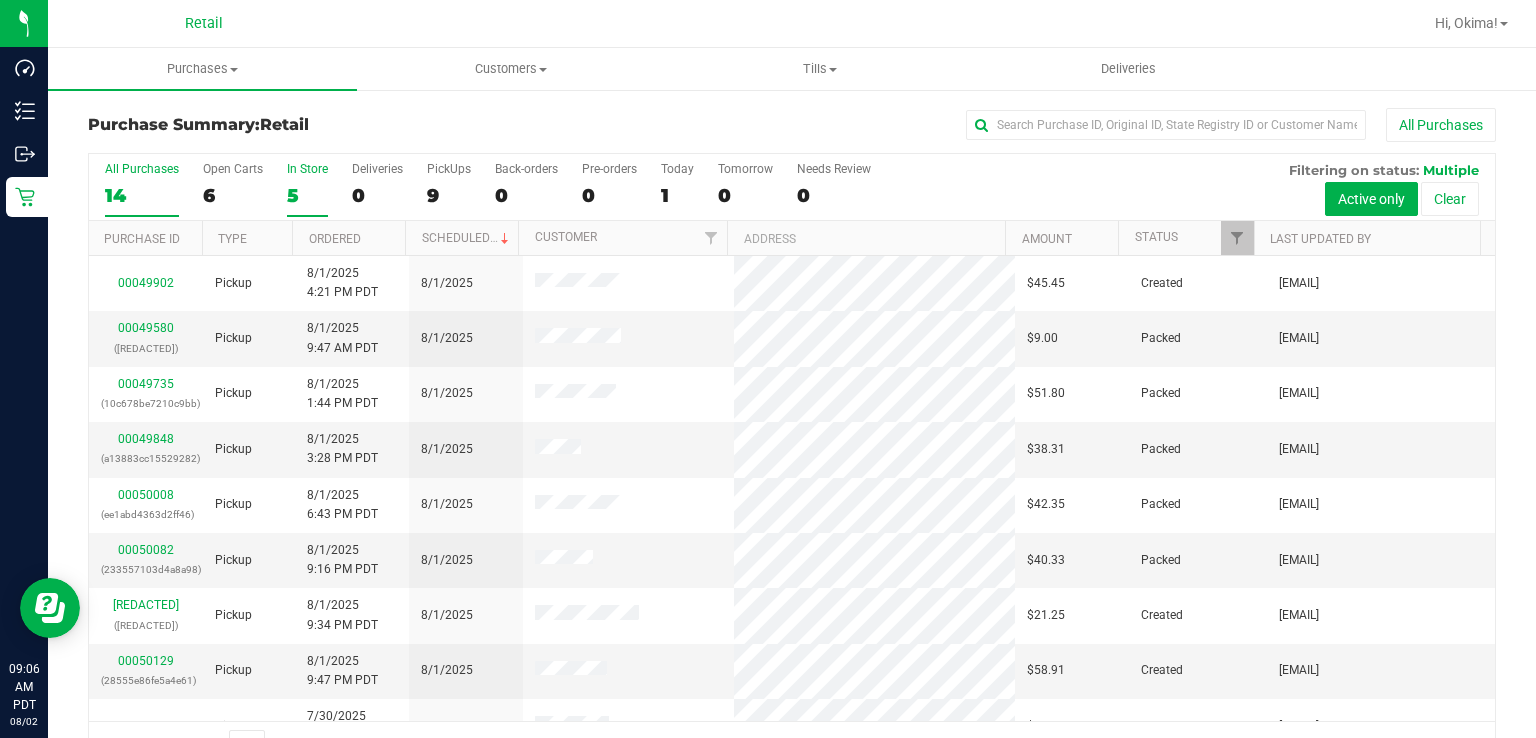 click on "5" at bounding box center [307, 195] 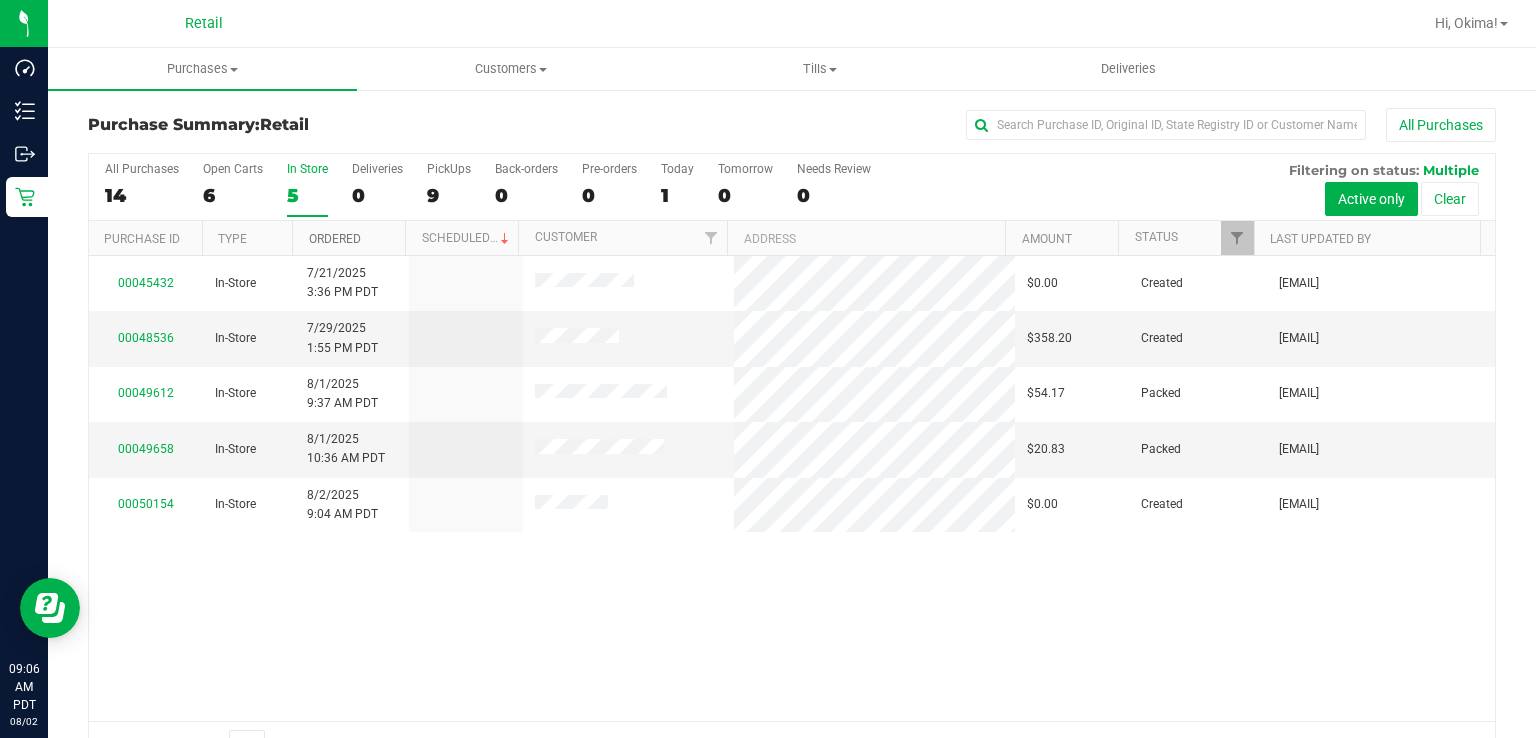click on "Ordered" at bounding box center [335, 239] 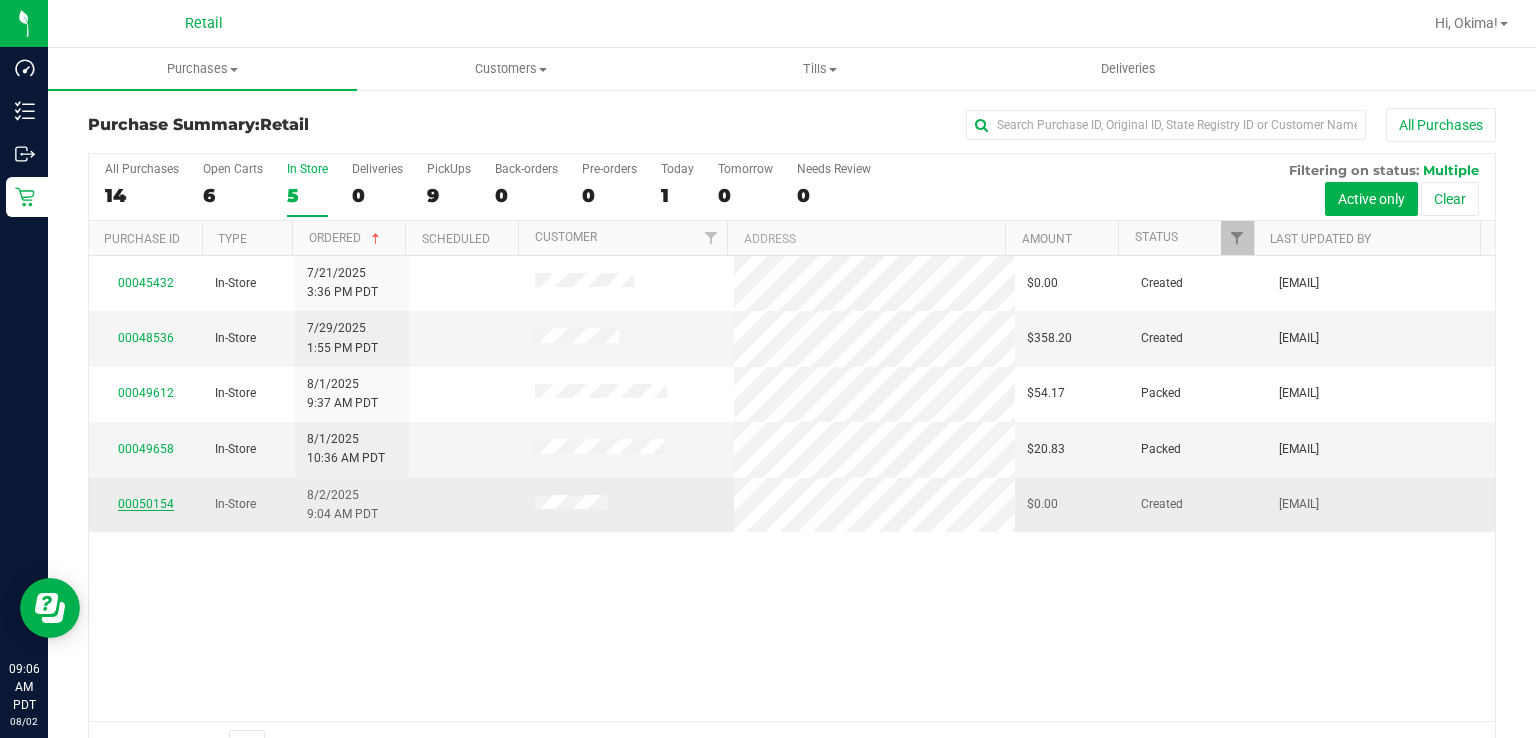 click on "00050154" at bounding box center [146, 504] 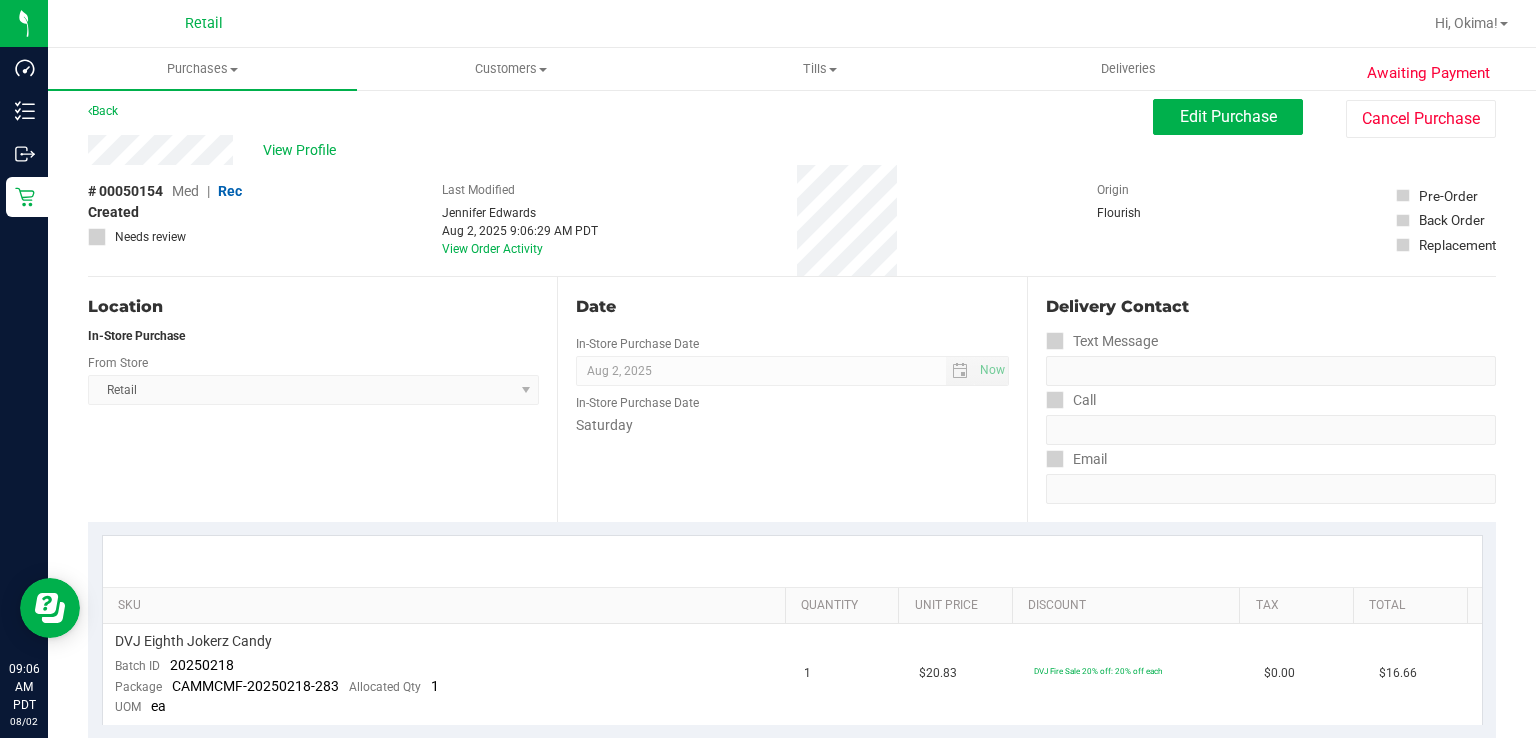 scroll, scrollTop: 0, scrollLeft: 0, axis: both 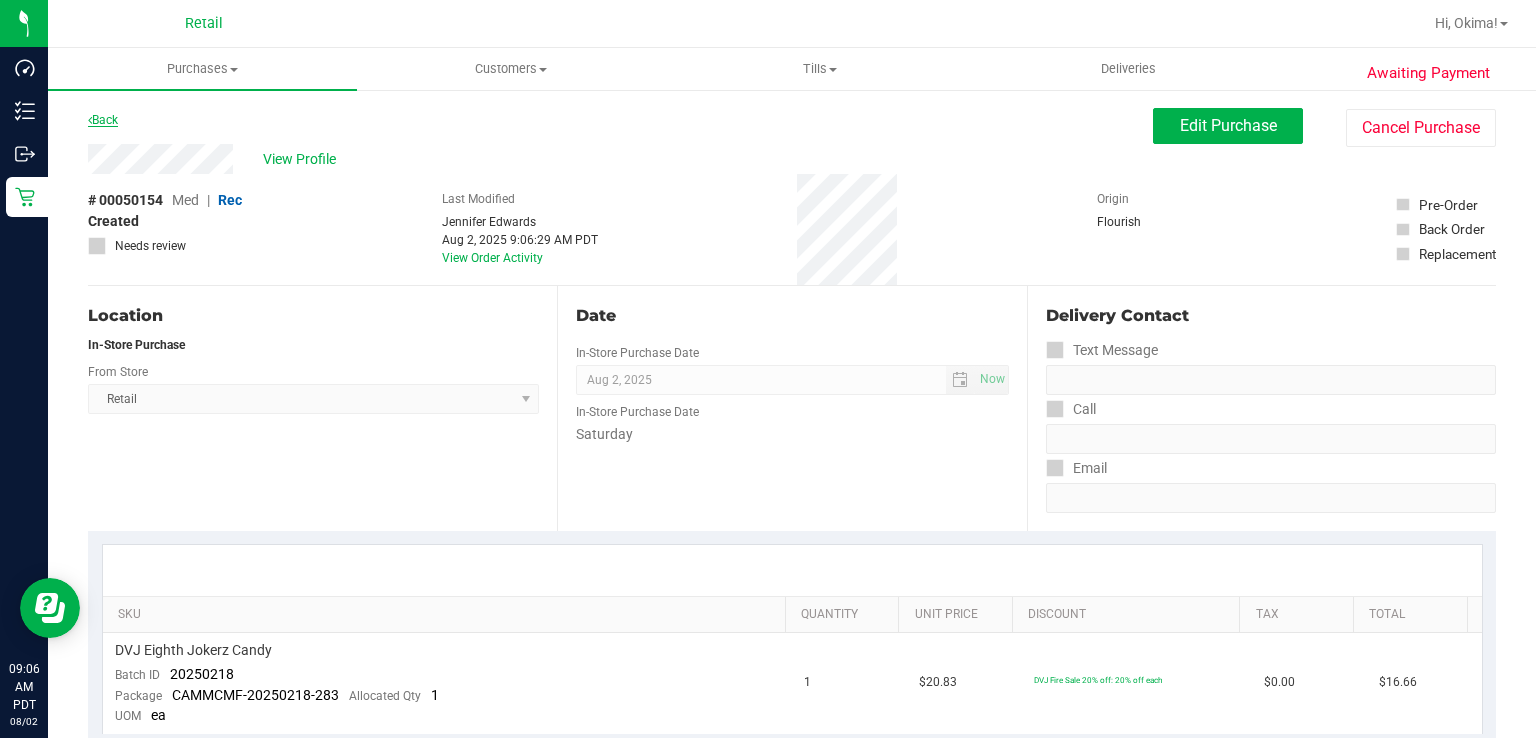 click on "Back" at bounding box center (103, 120) 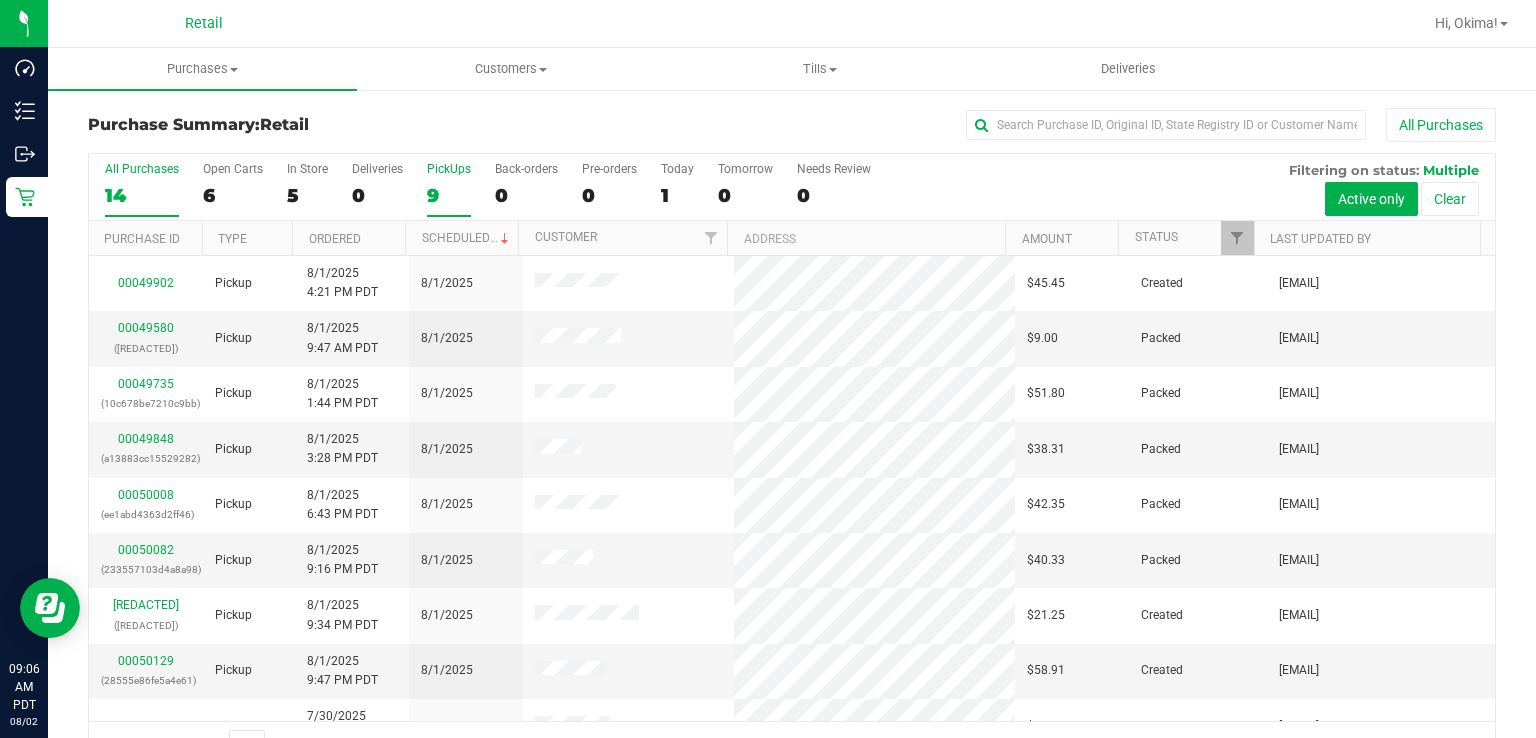 click on "9" at bounding box center [449, 195] 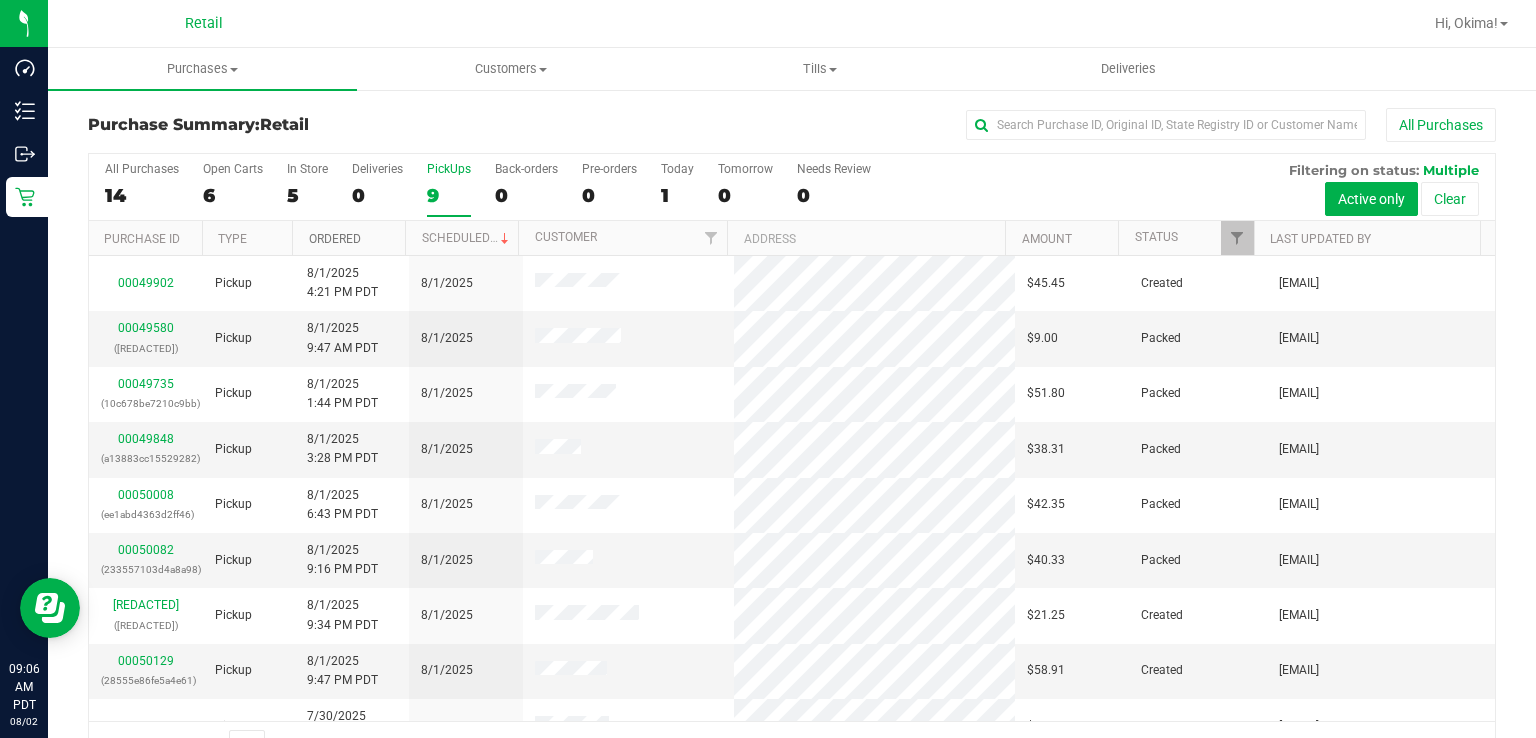 click on "Ordered" at bounding box center (335, 239) 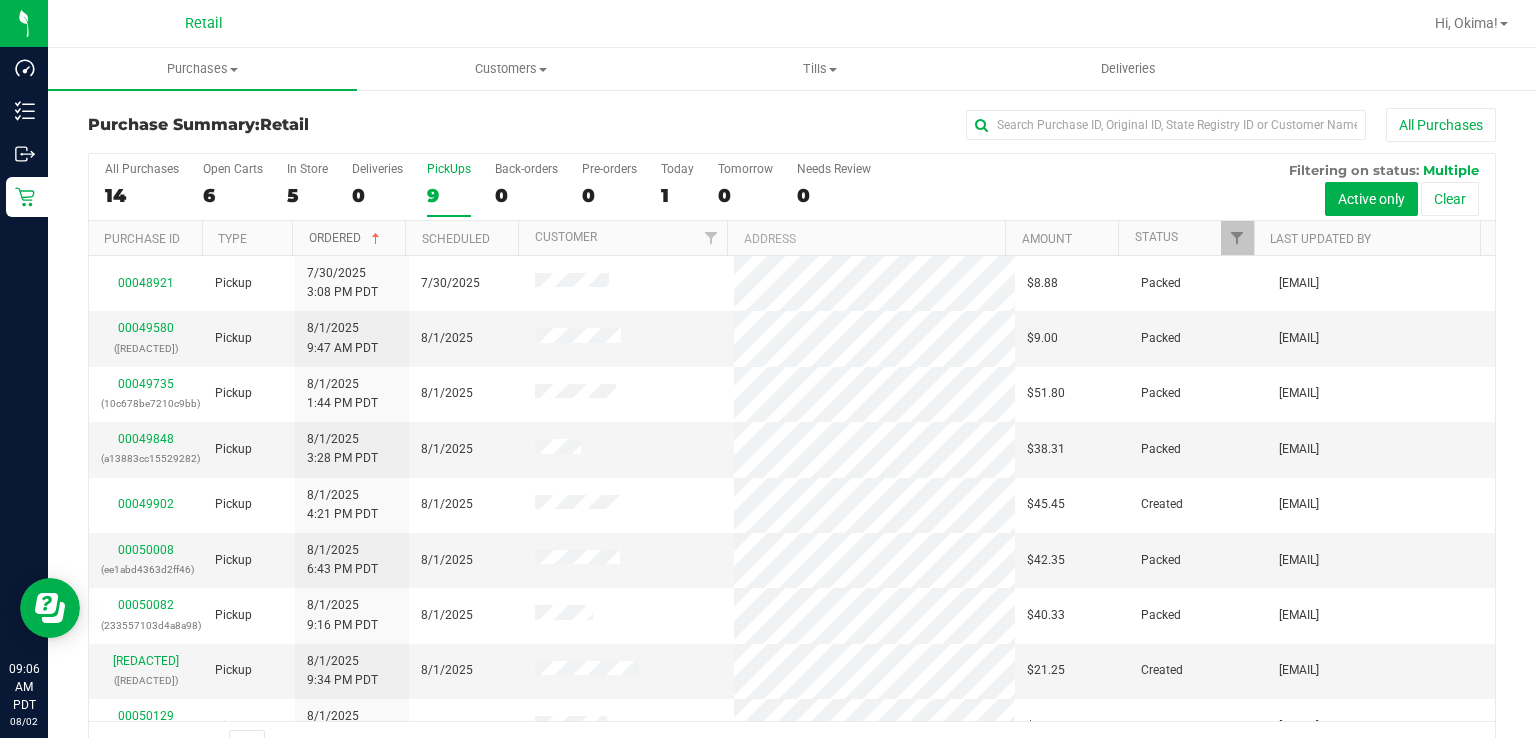 scroll, scrollTop: 31, scrollLeft: 0, axis: vertical 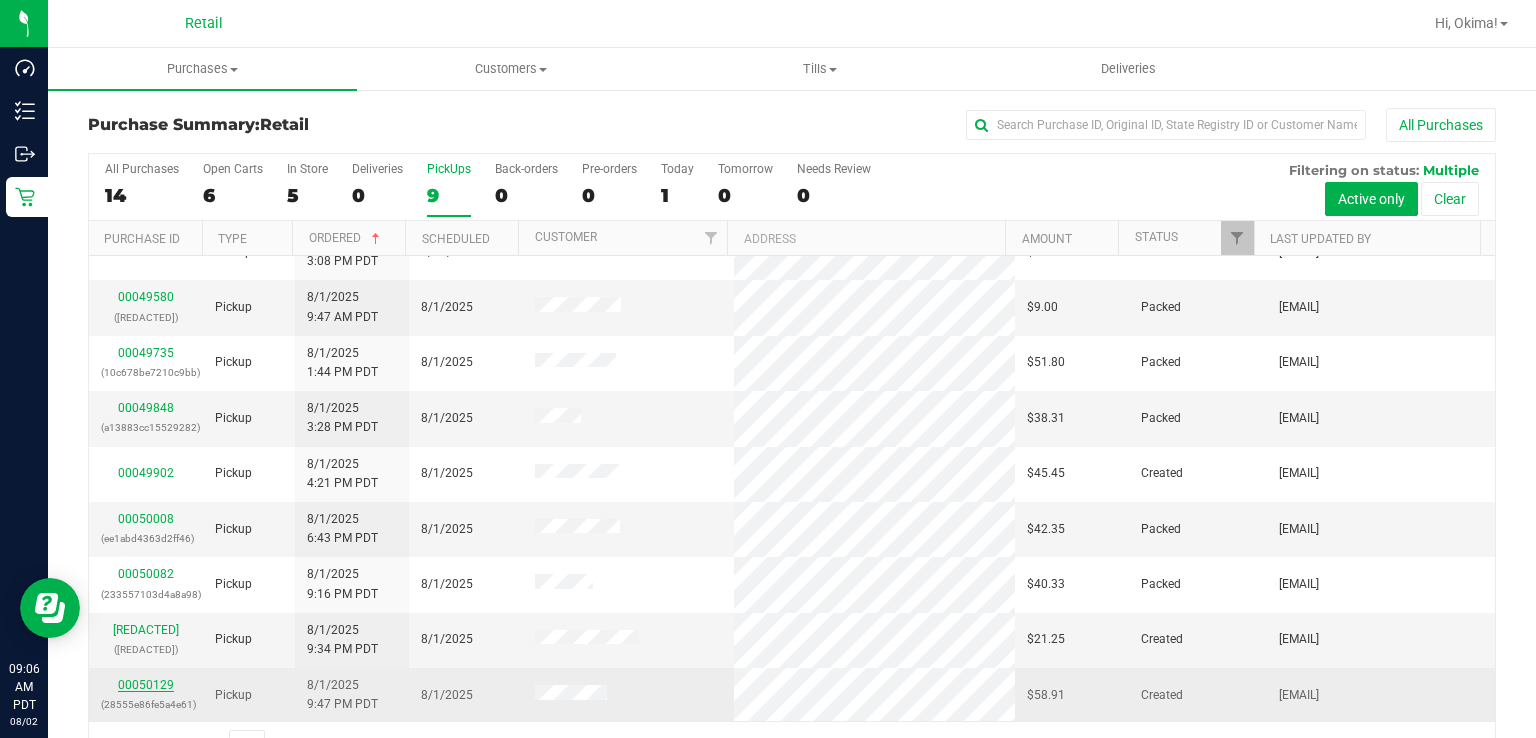 click on "00050129" at bounding box center [146, 685] 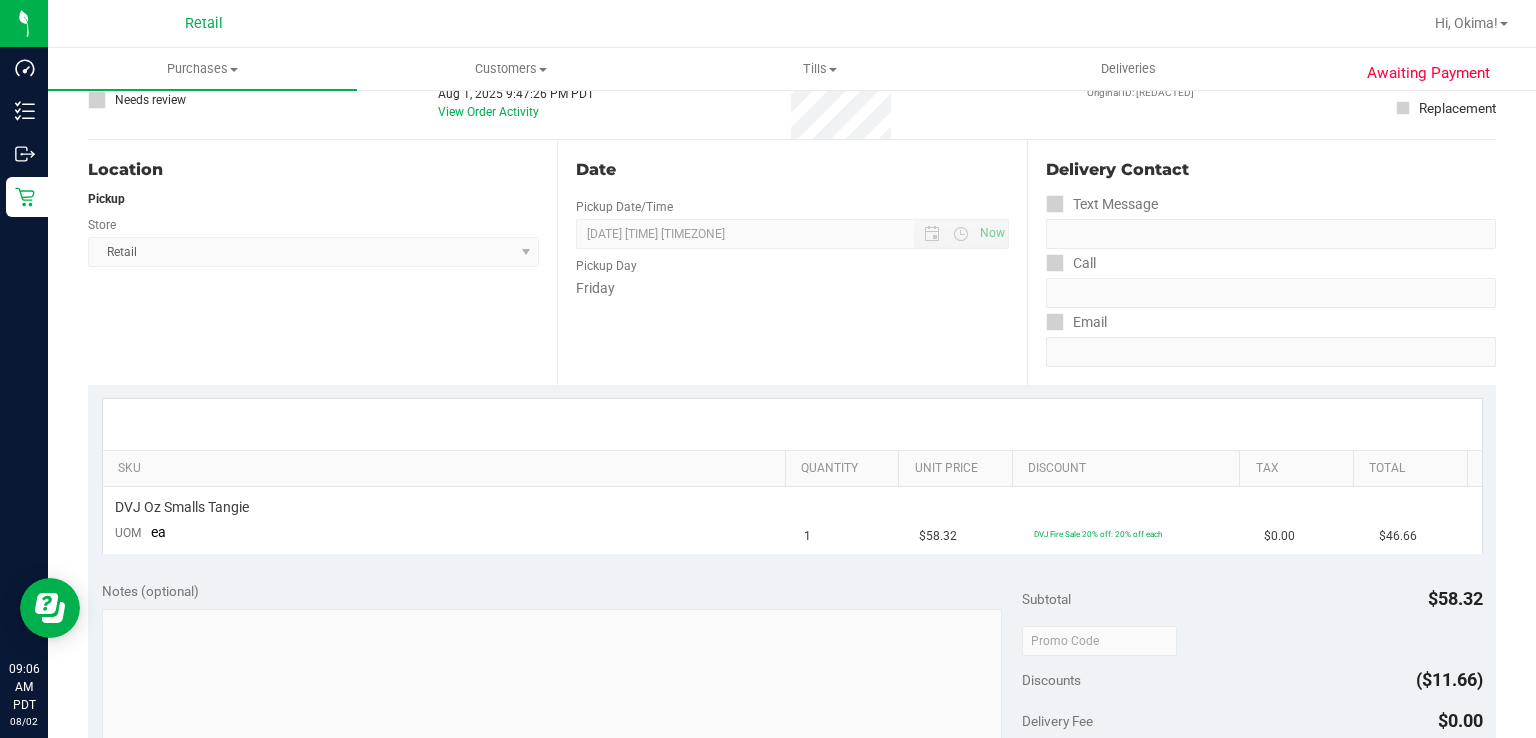 scroll, scrollTop: 0, scrollLeft: 0, axis: both 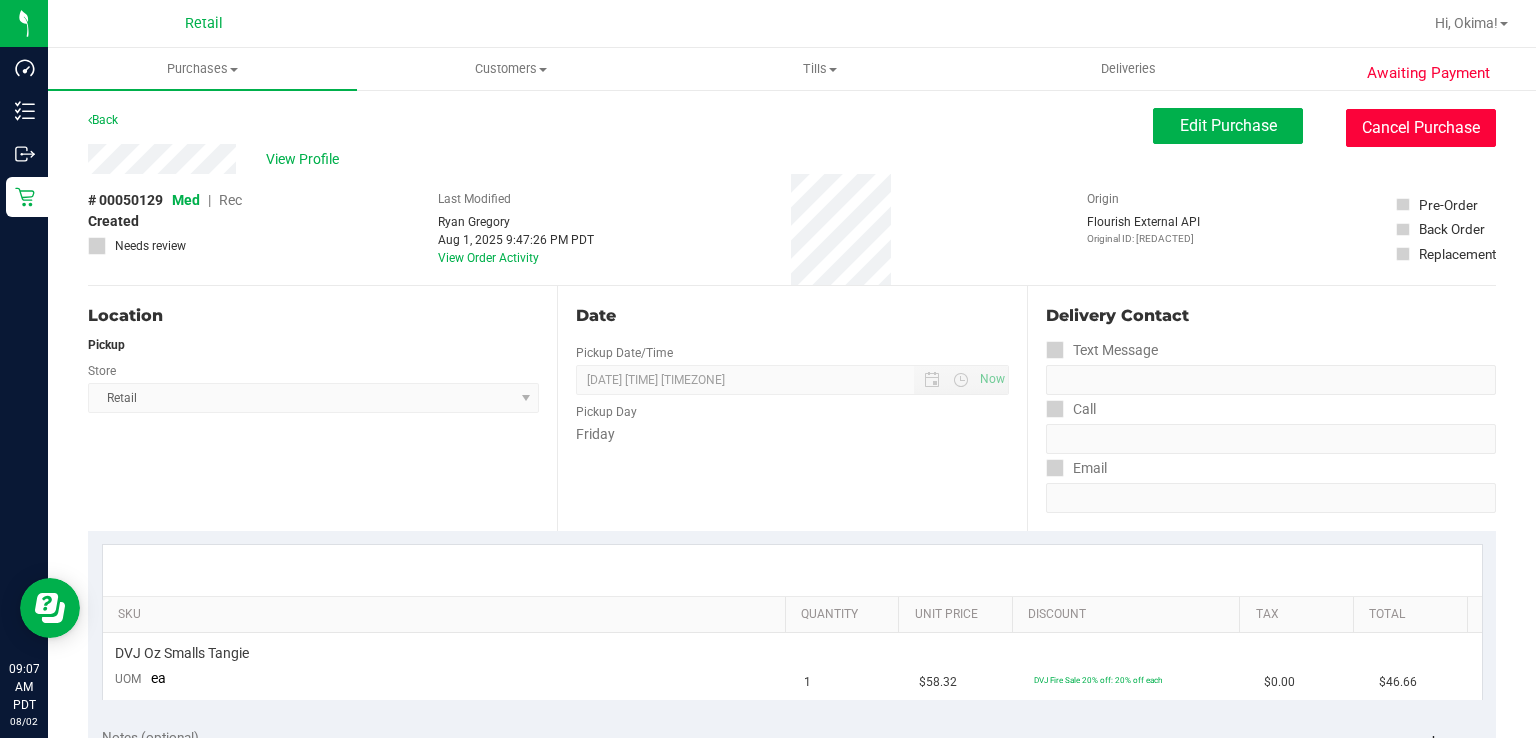 click on "Cancel Purchase" at bounding box center [1421, 128] 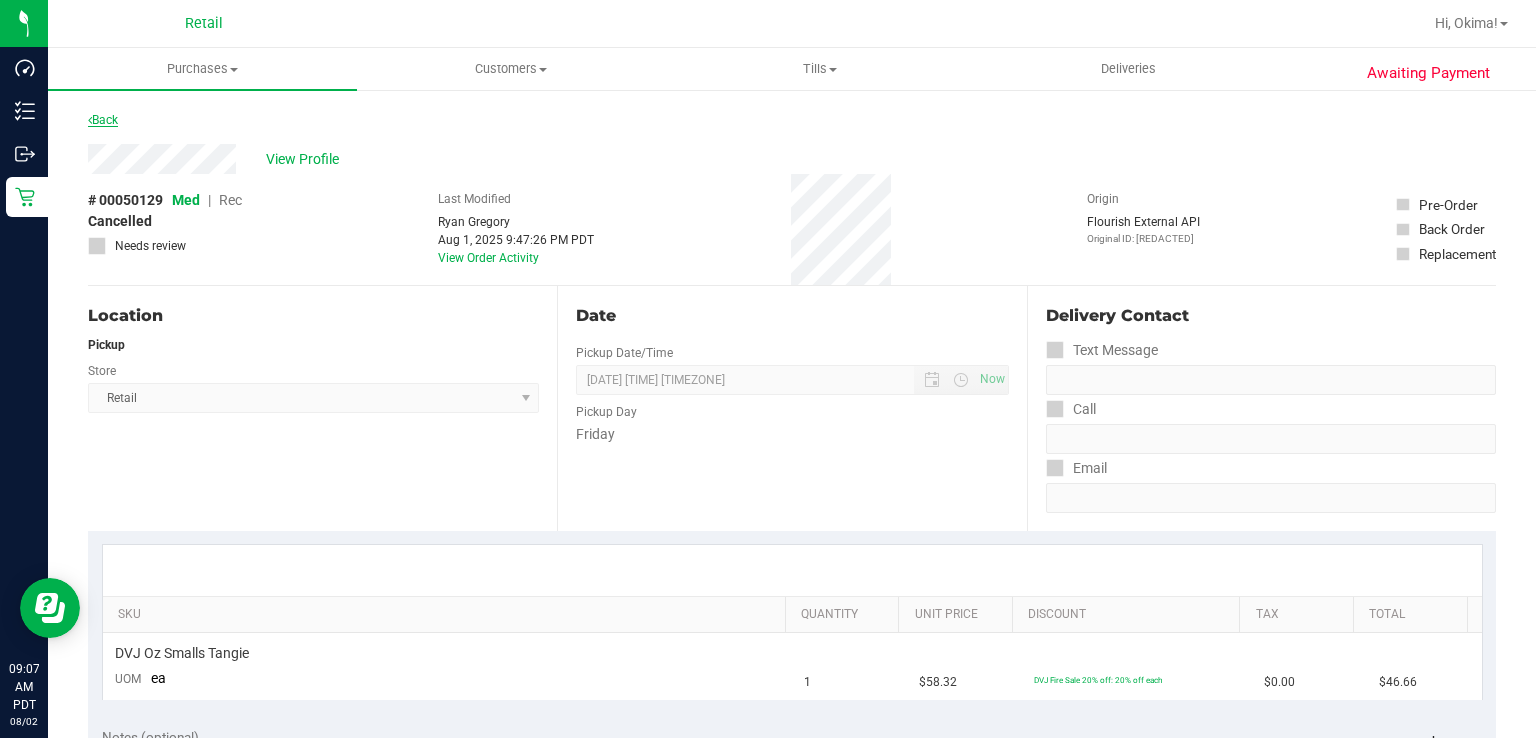 click at bounding box center (90, 120) 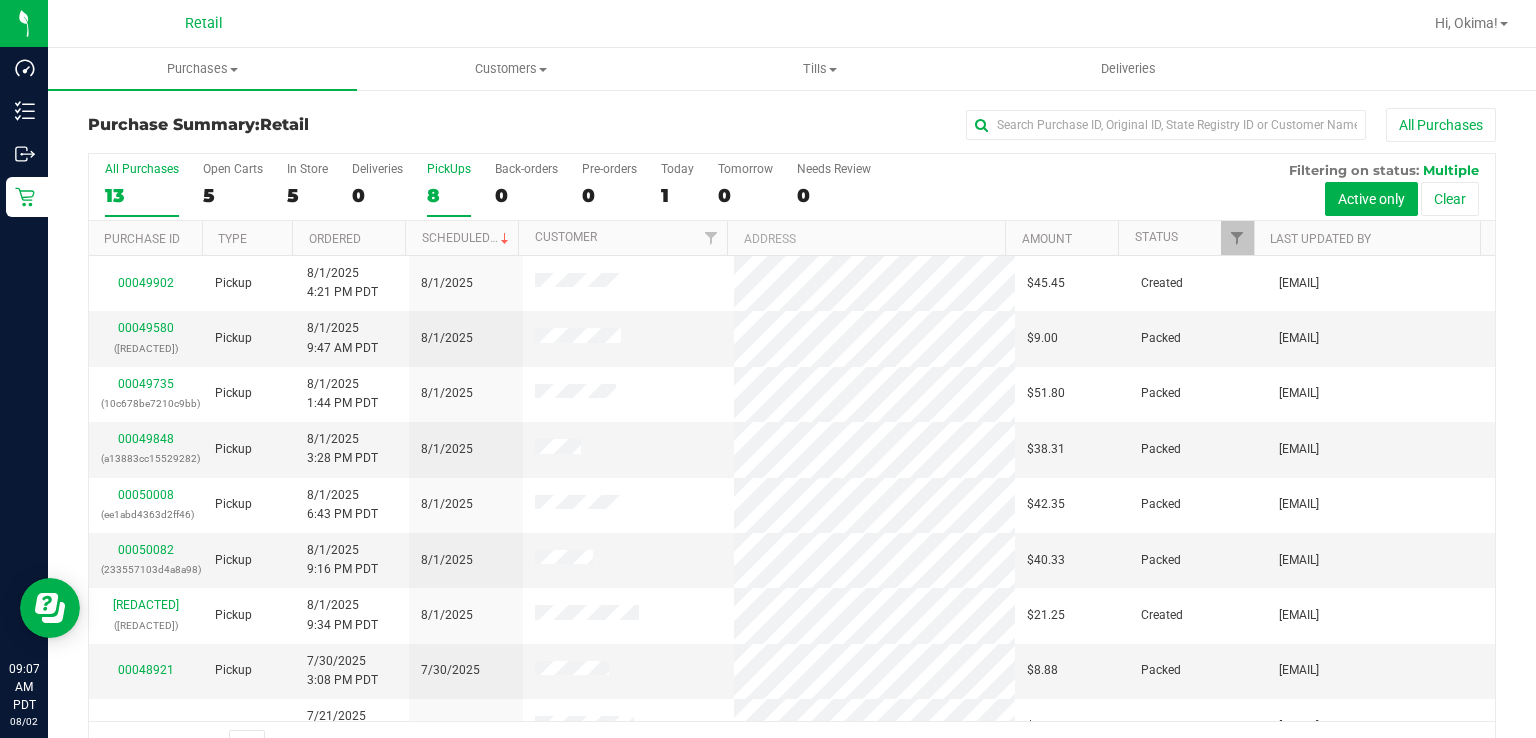 click on "8" at bounding box center (449, 195) 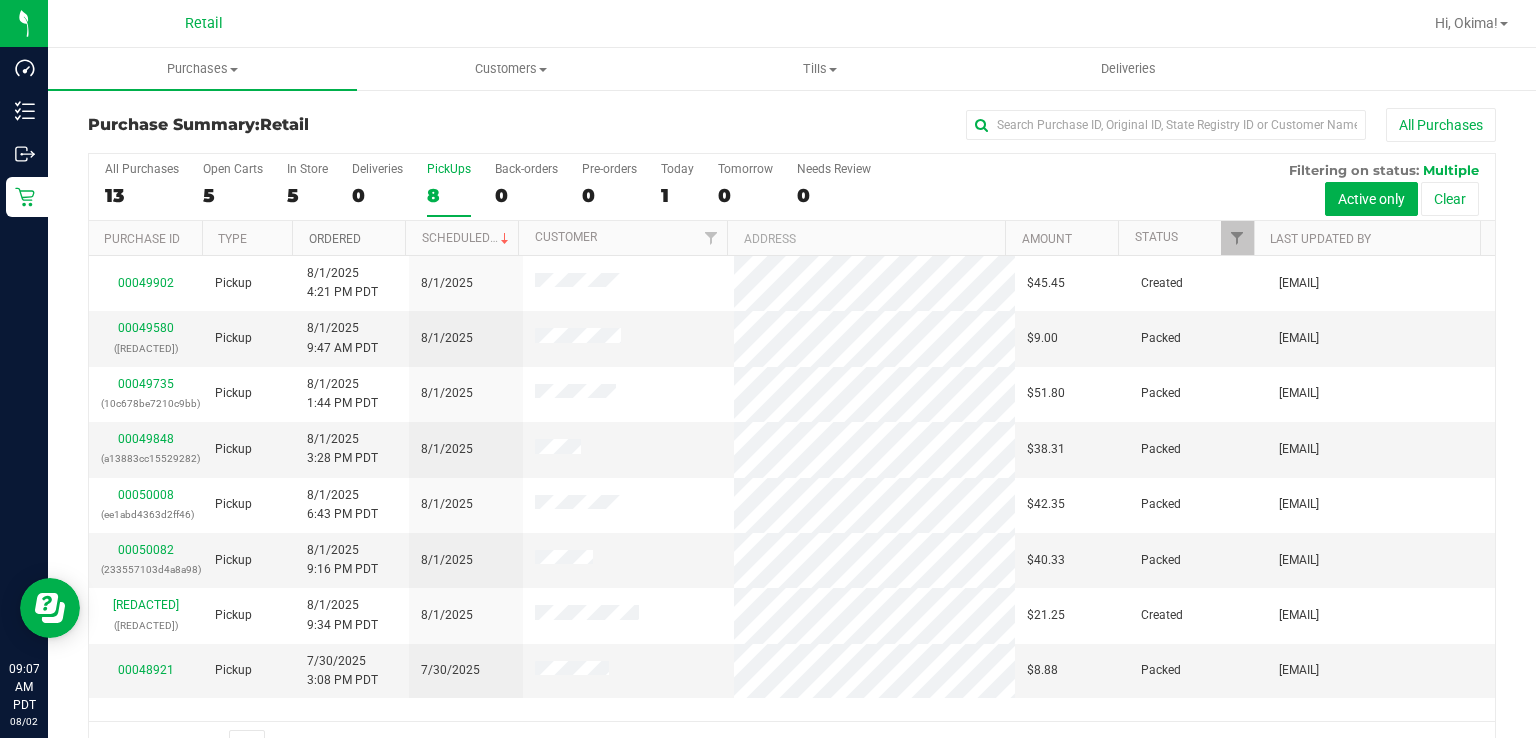 click on "Ordered" at bounding box center [335, 239] 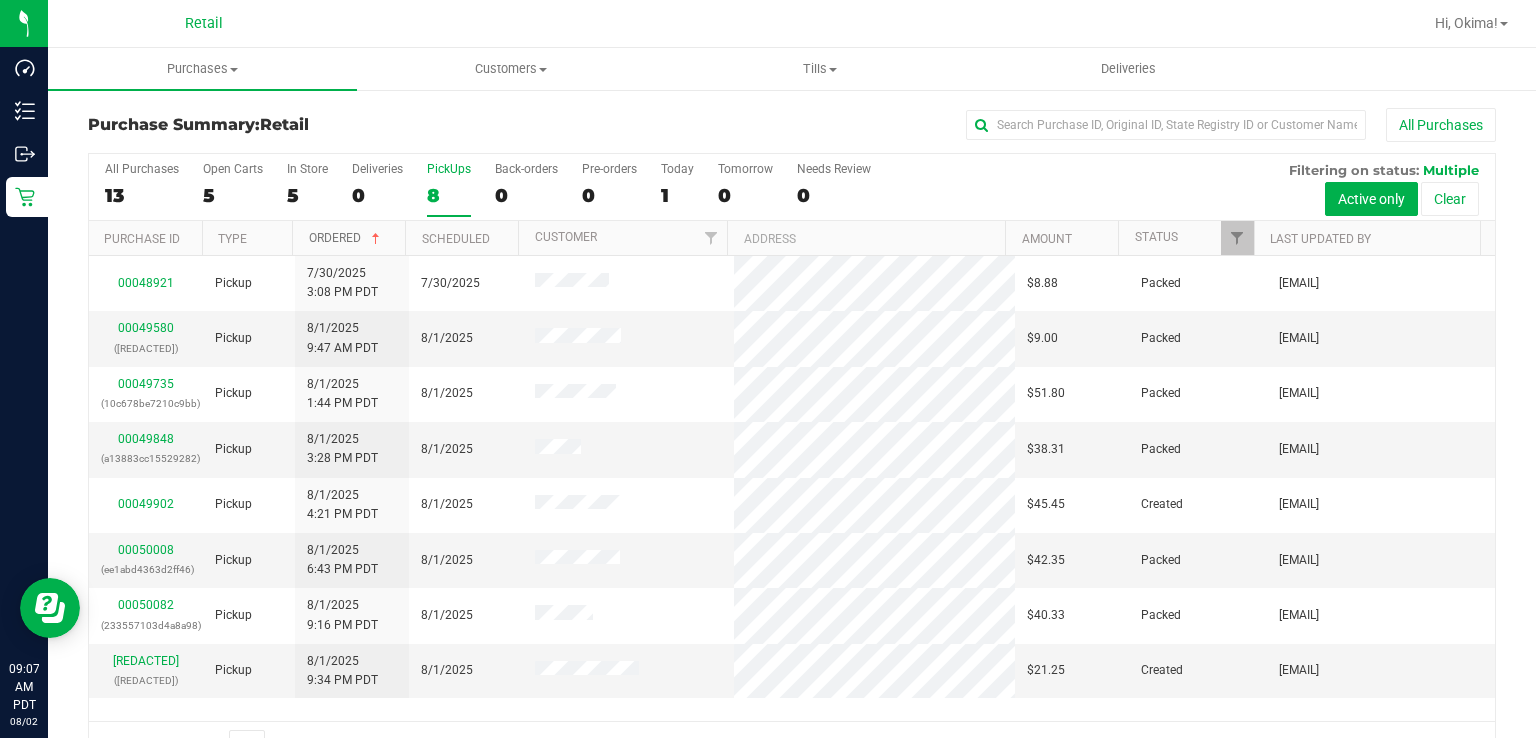 scroll, scrollTop: 49, scrollLeft: 0, axis: vertical 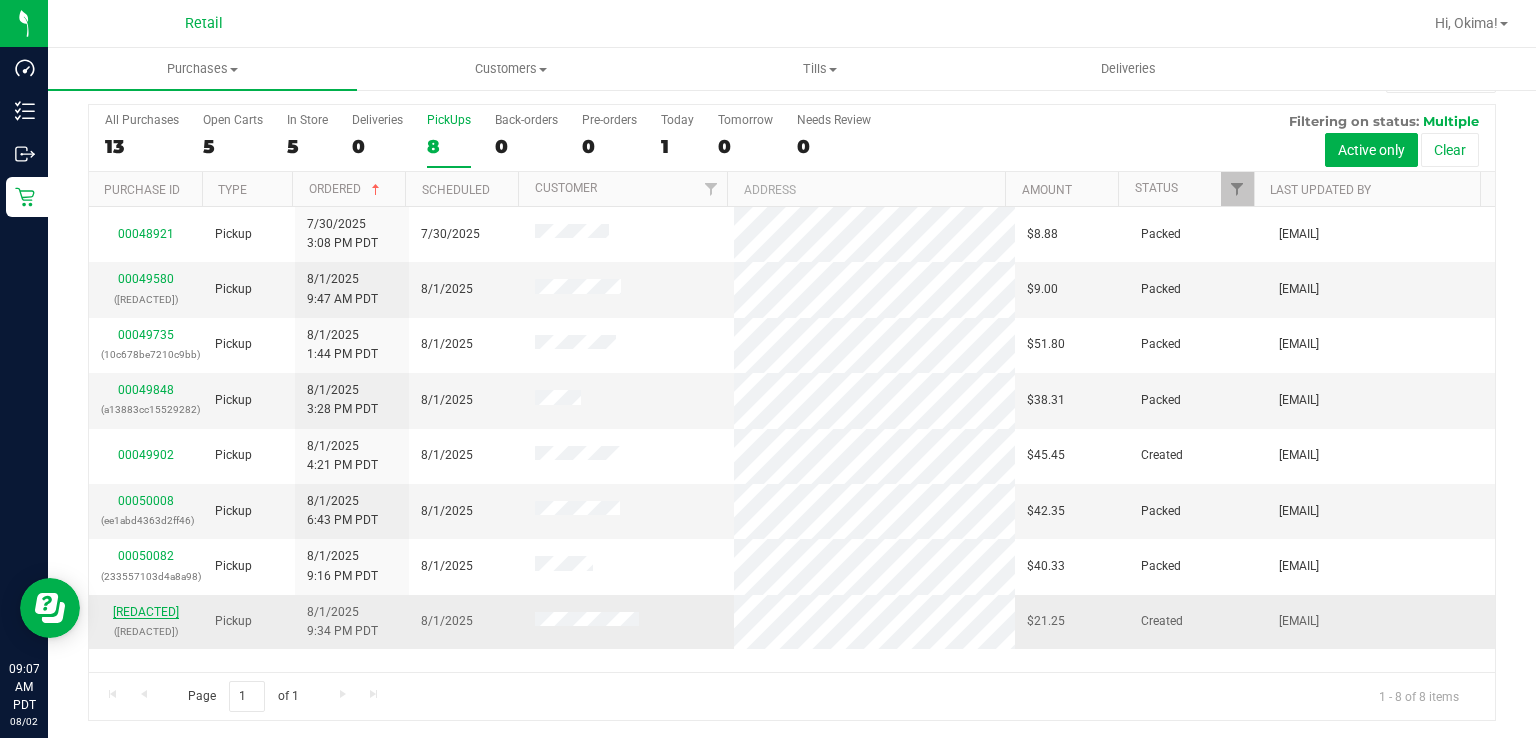 click on "[REDACTED]" at bounding box center [146, 612] 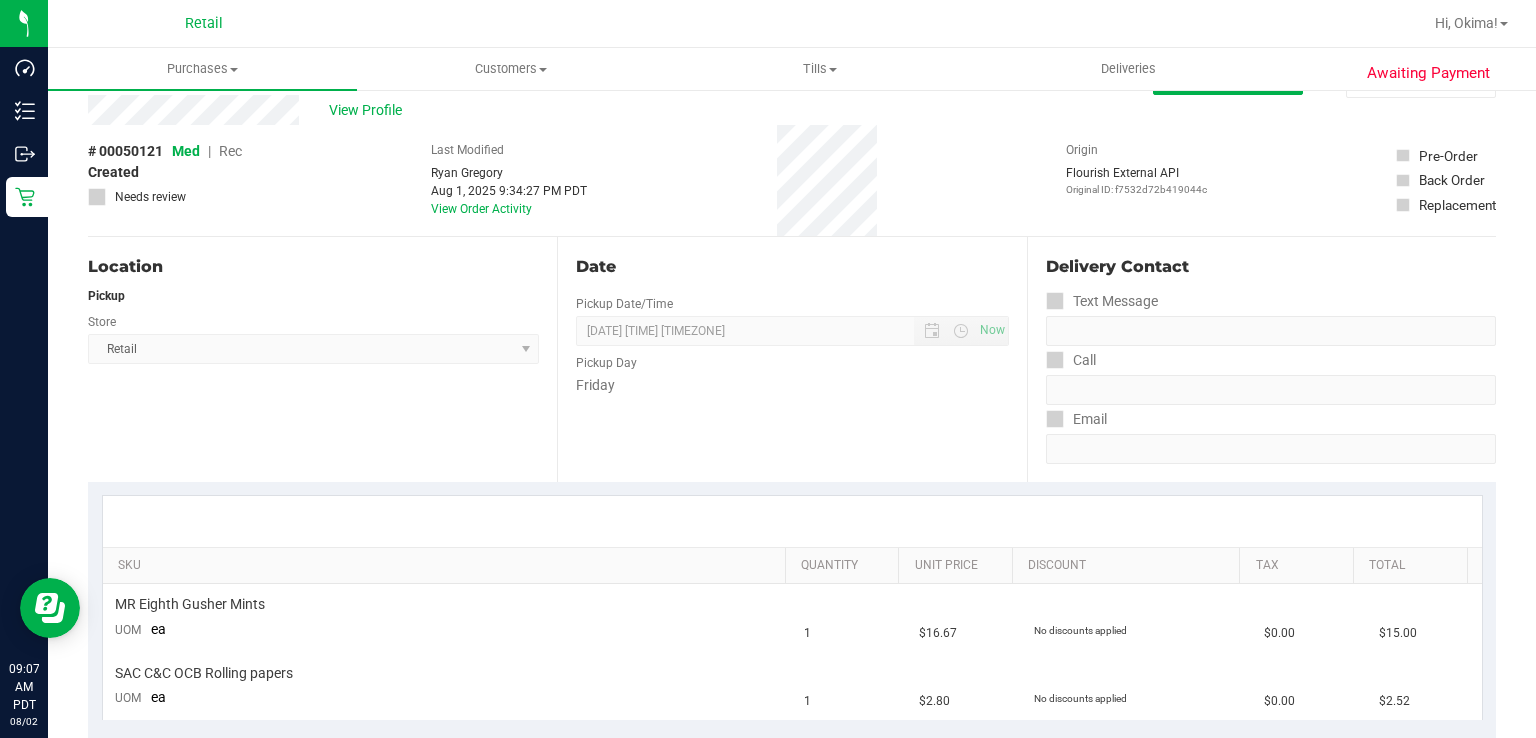 scroll, scrollTop: 0, scrollLeft: 0, axis: both 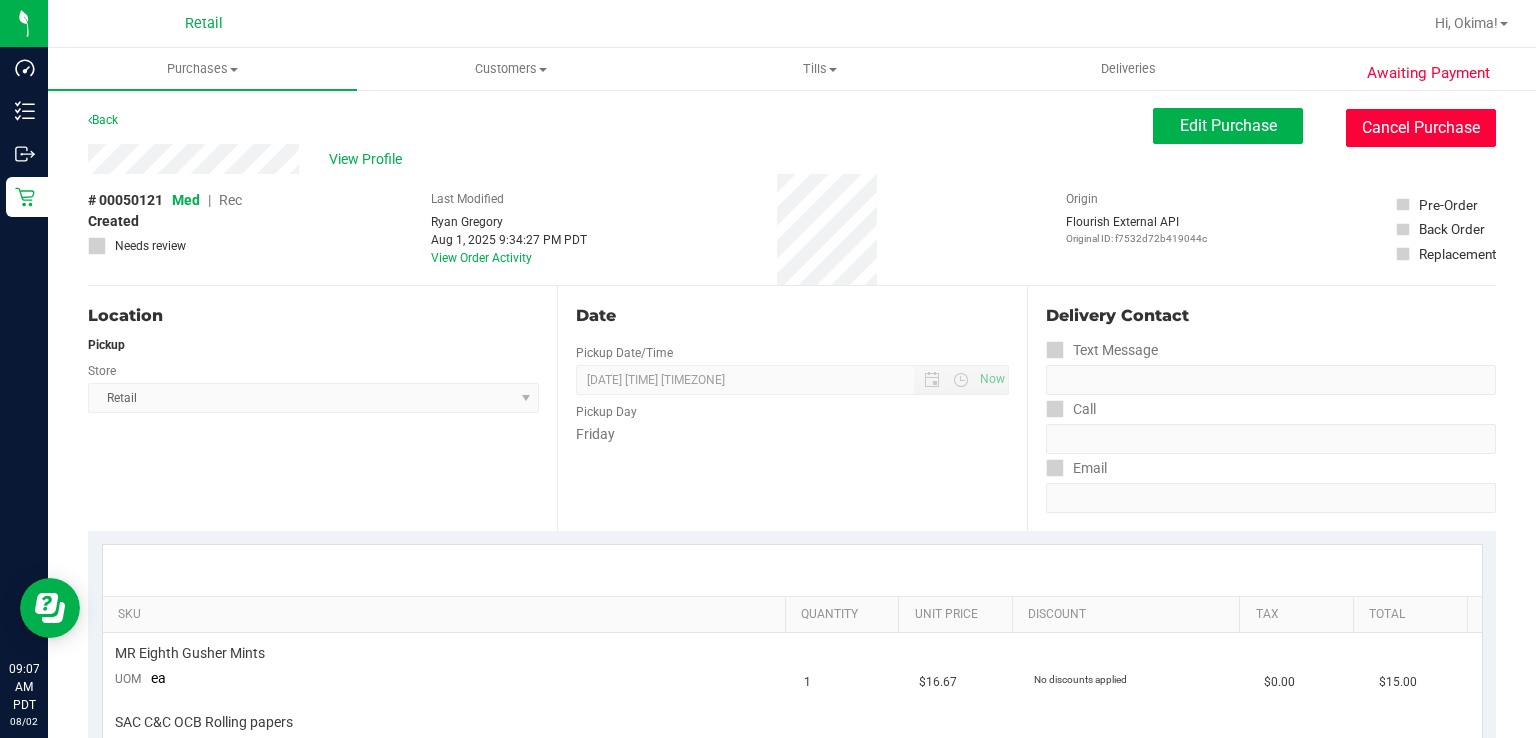 click on "Cancel Purchase" at bounding box center (1421, 128) 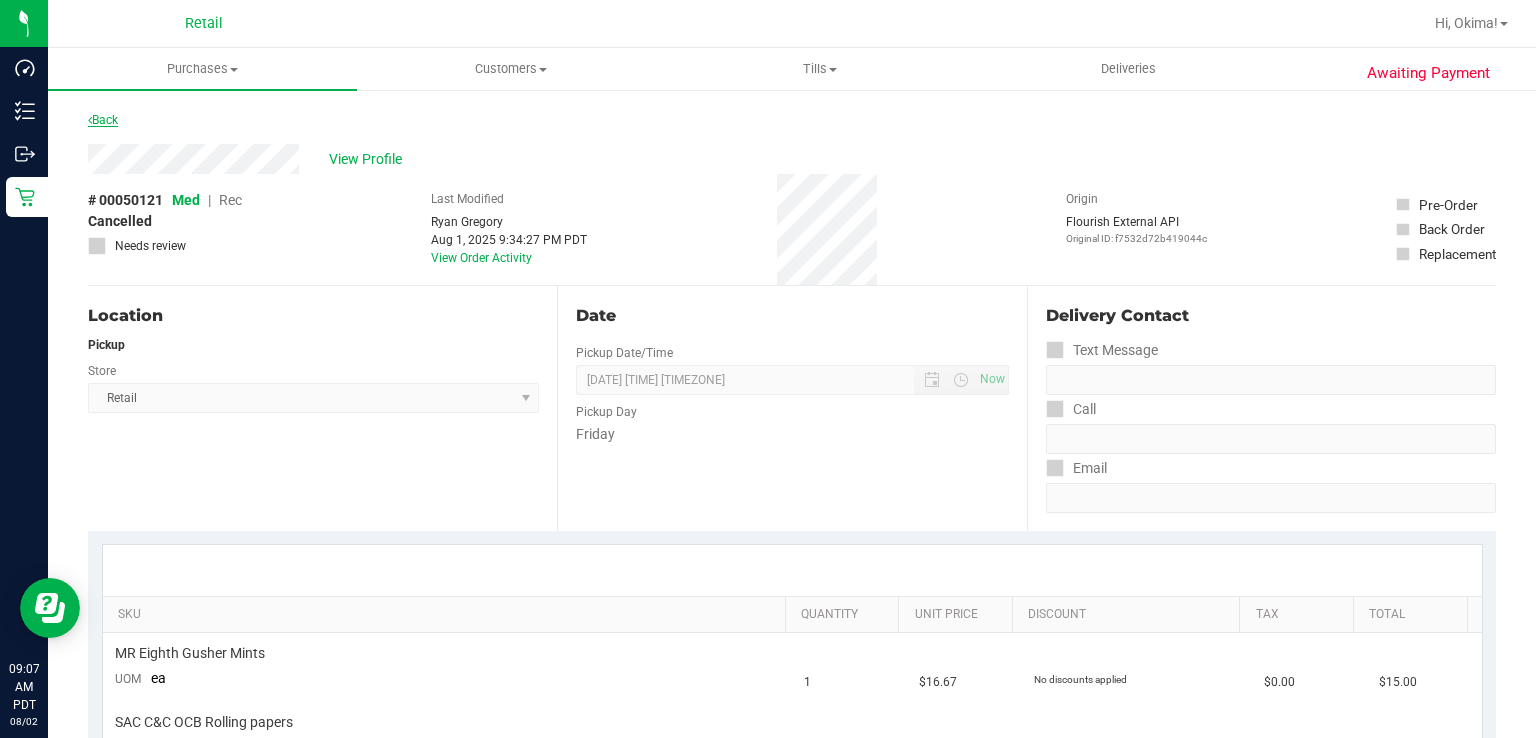click at bounding box center [90, 120] 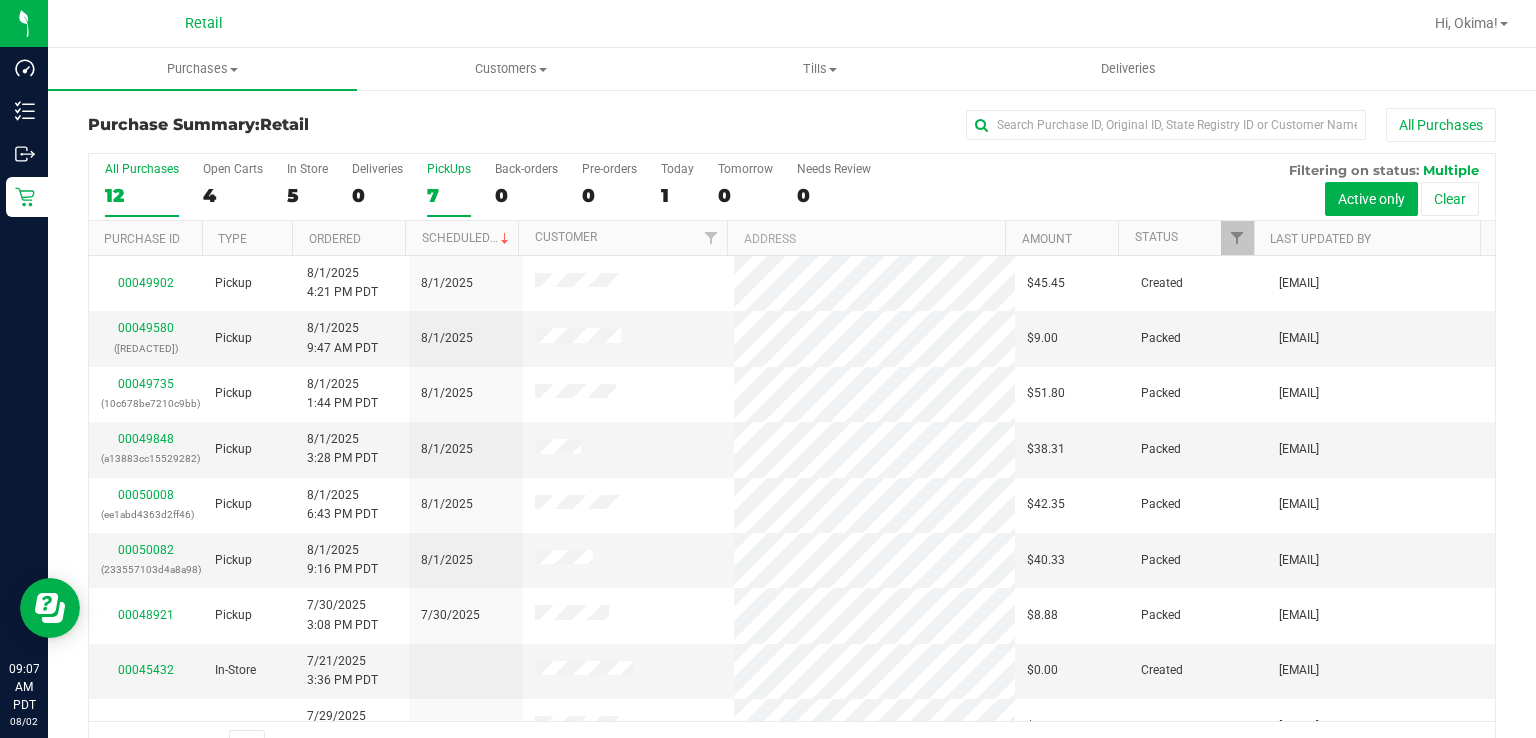 click on "7" at bounding box center [449, 195] 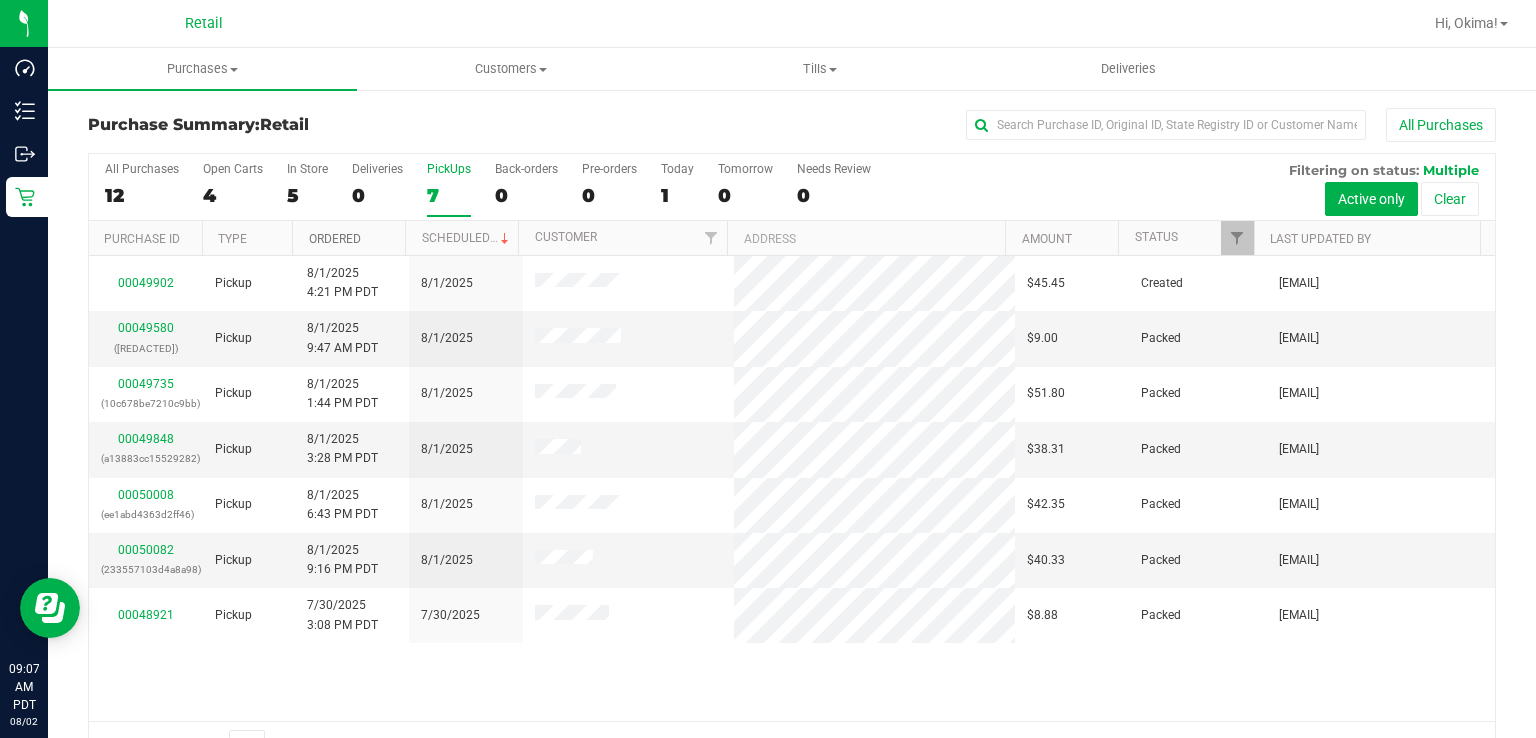 click on "Ordered" at bounding box center [335, 239] 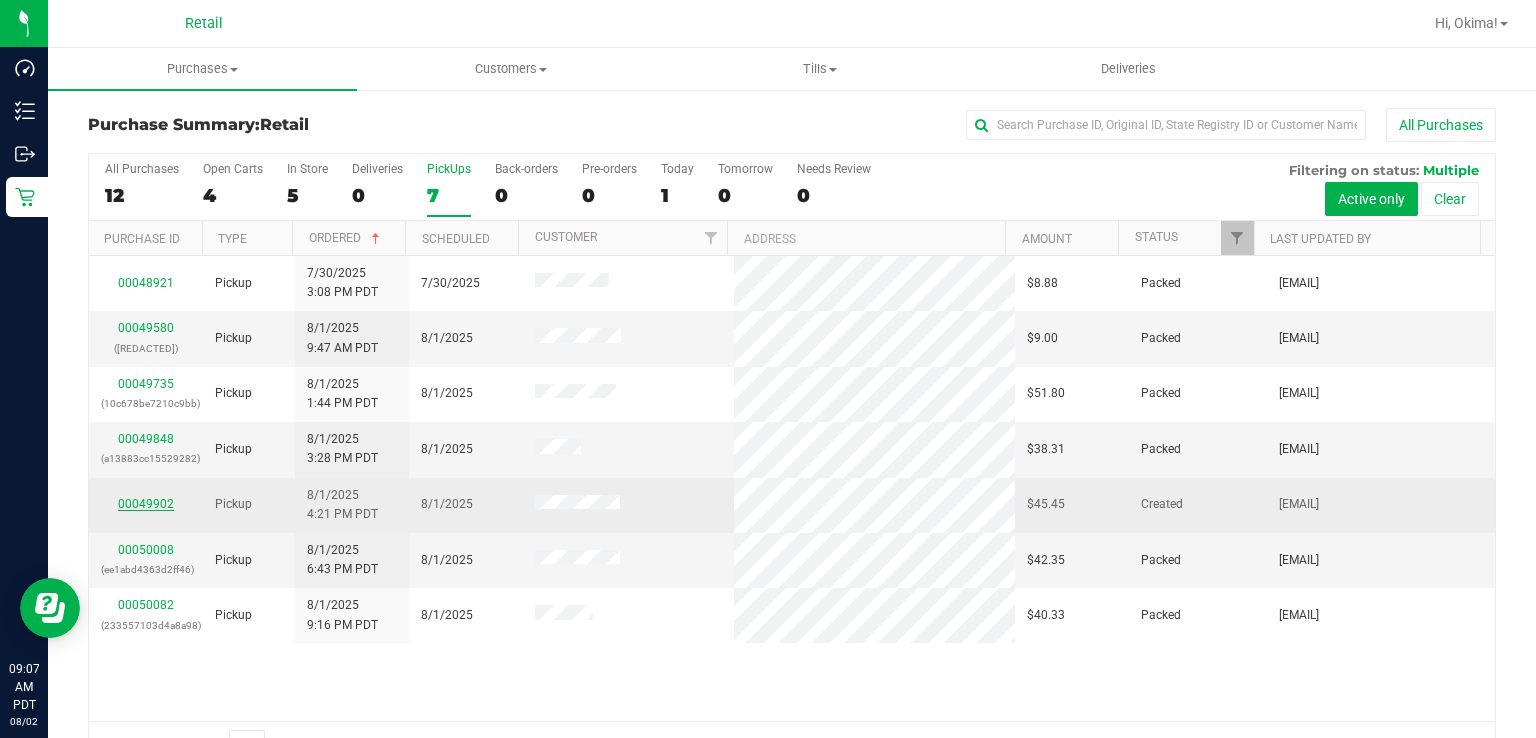 click on "00049902" at bounding box center [146, 504] 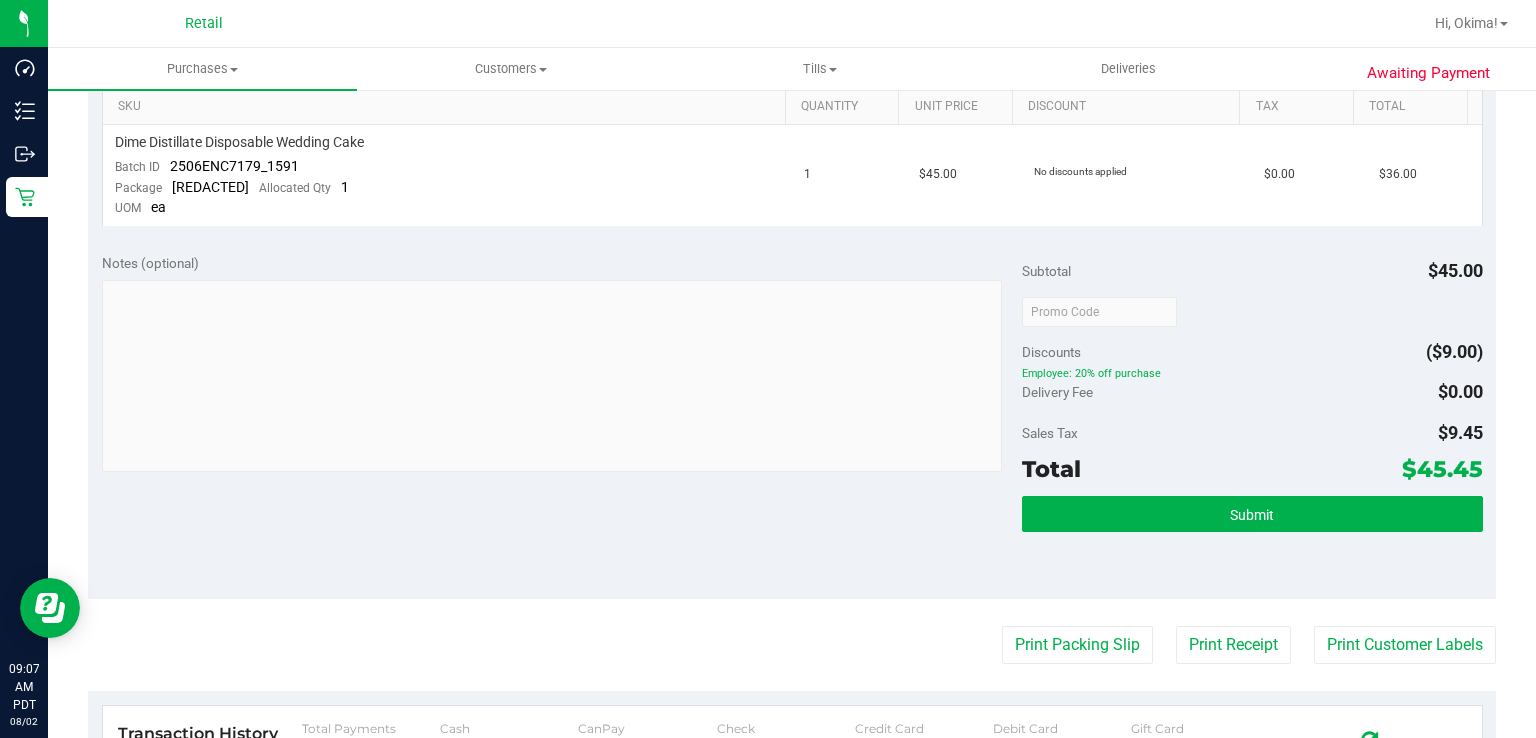 scroll, scrollTop: 516, scrollLeft: 0, axis: vertical 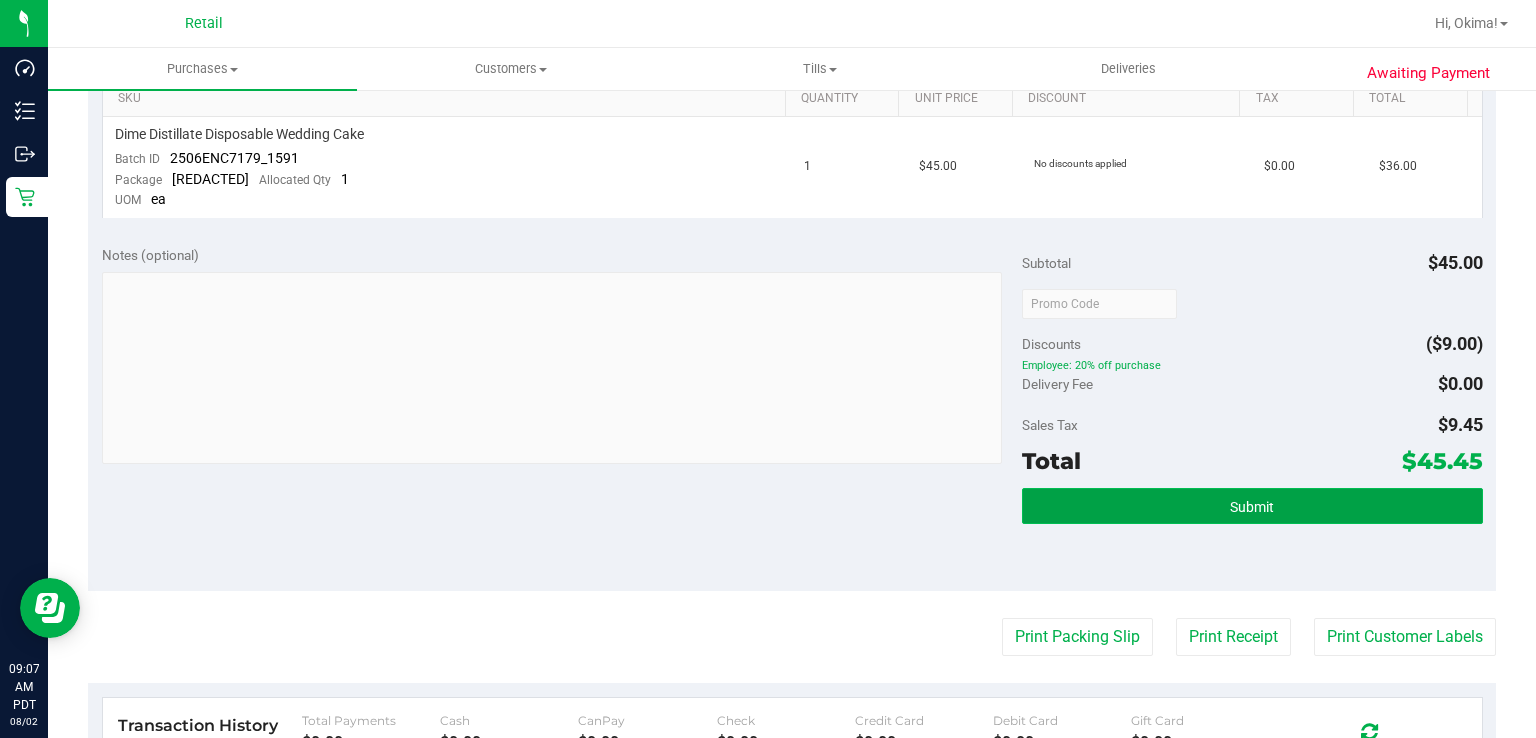 click on "Submit" at bounding box center (1252, 506) 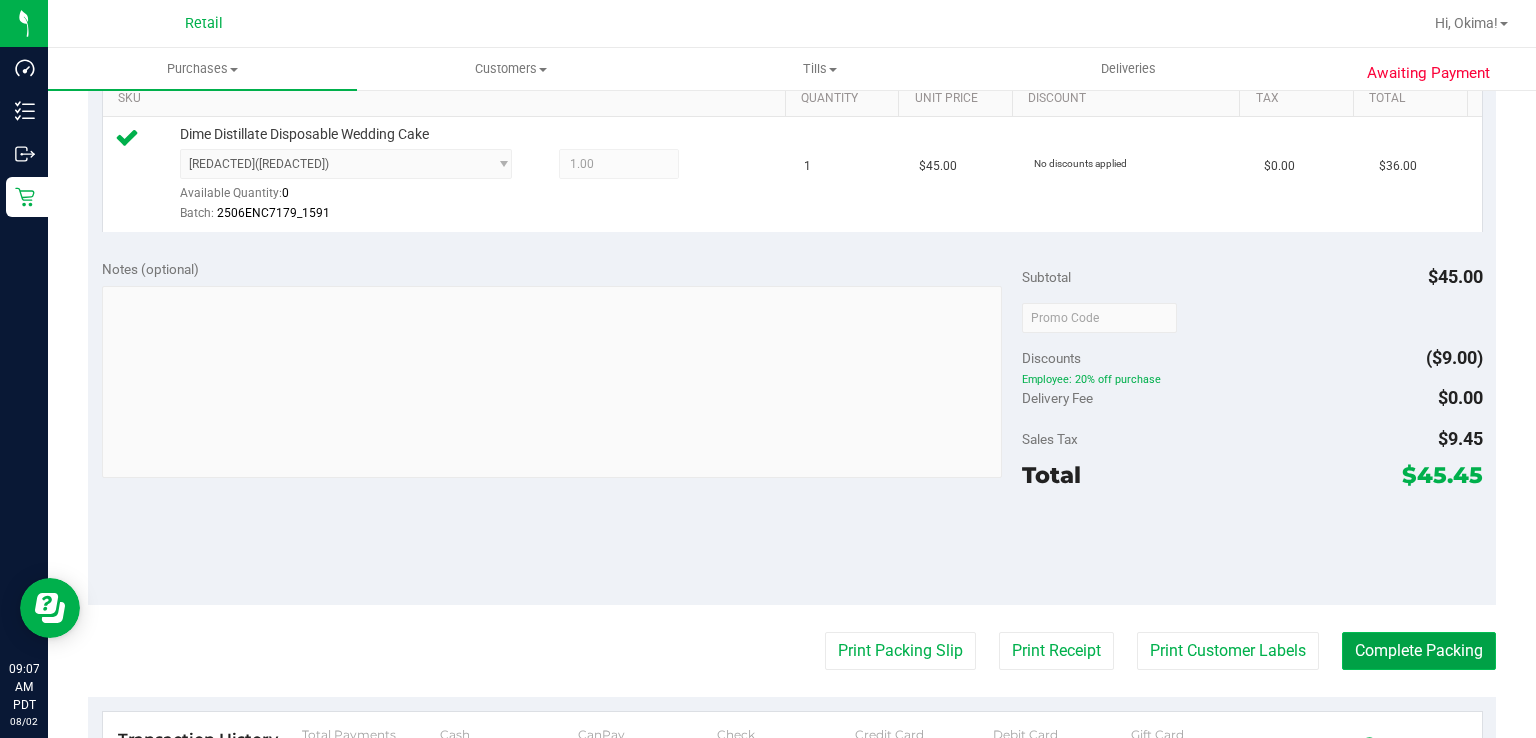 click on "Complete Packing" at bounding box center (1419, 651) 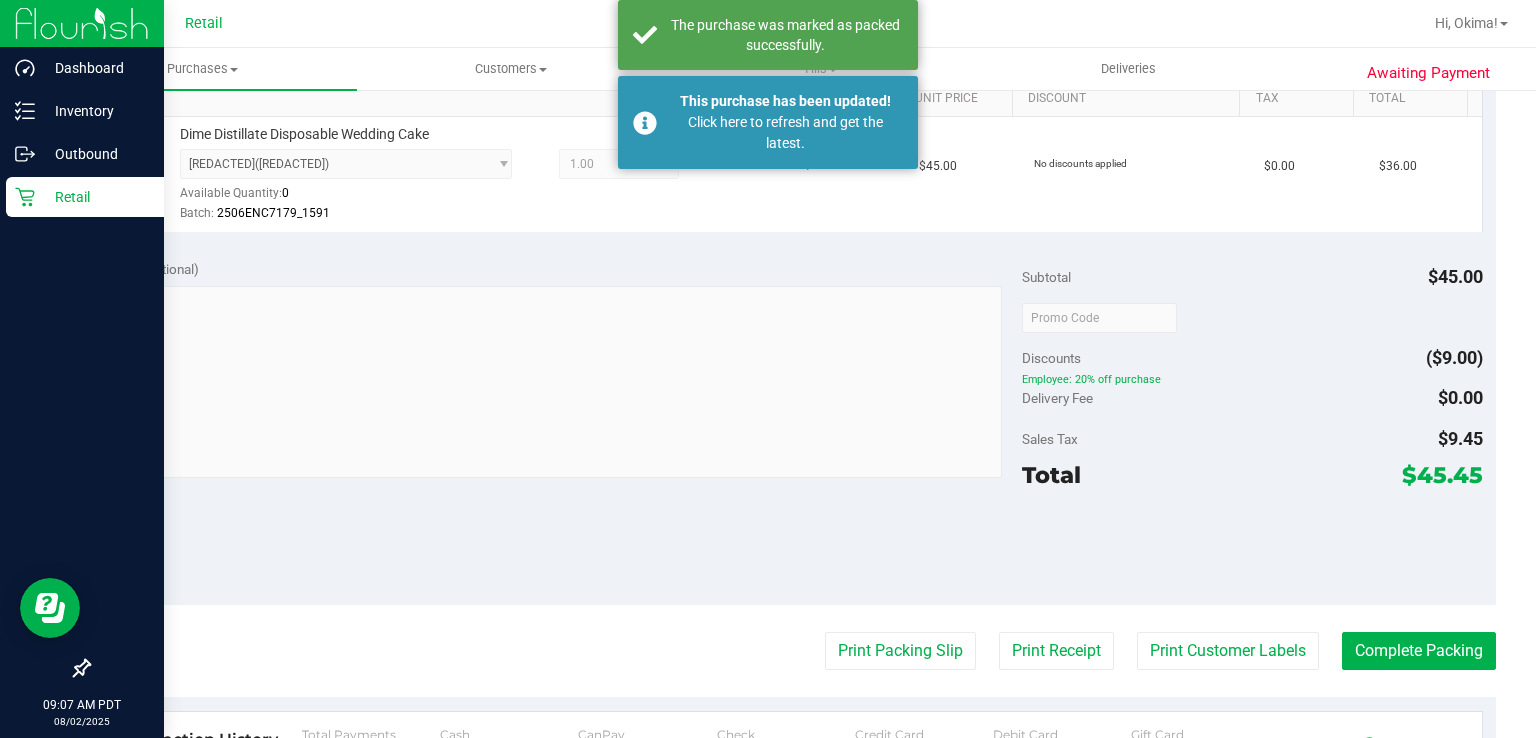 click on "Retail" at bounding box center (85, 197) 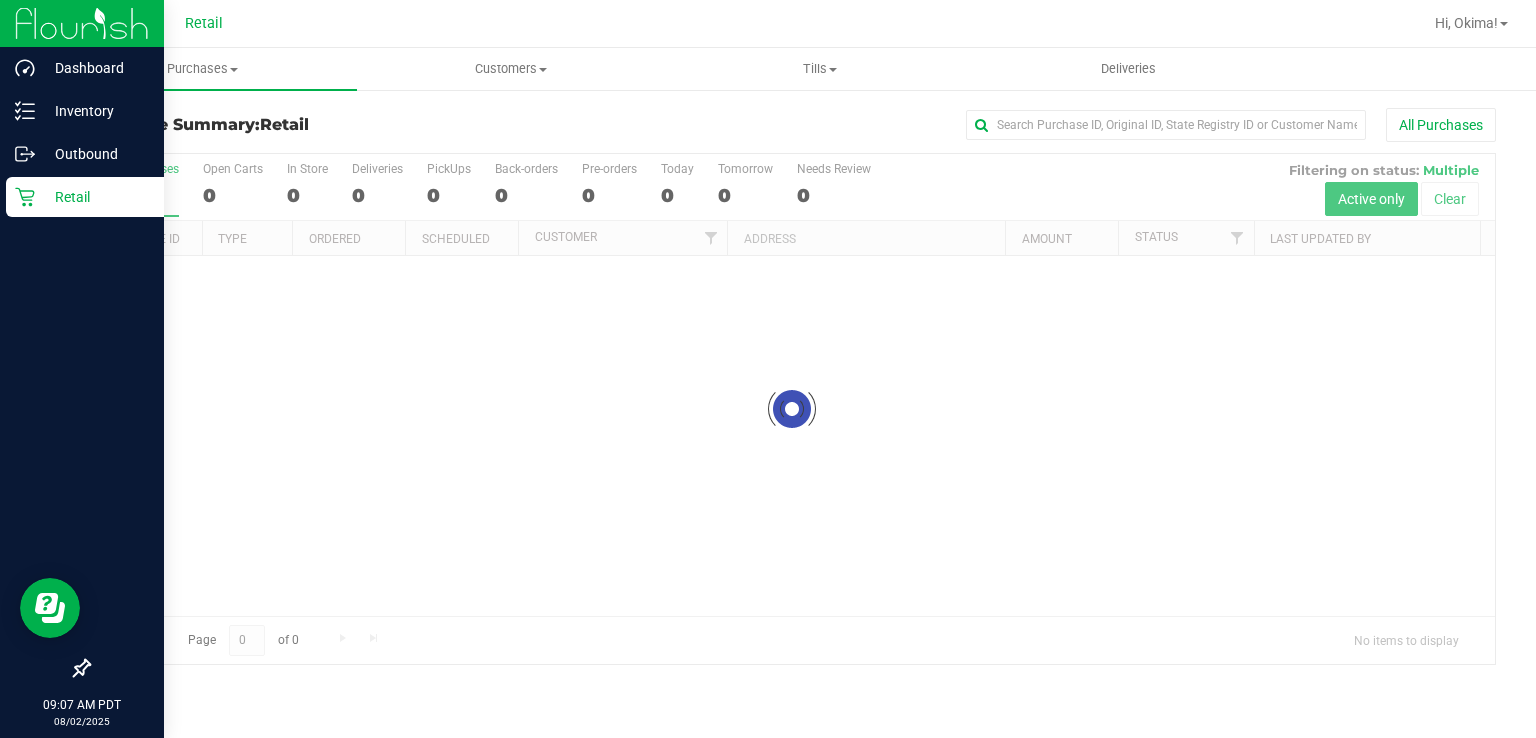 scroll, scrollTop: 0, scrollLeft: 0, axis: both 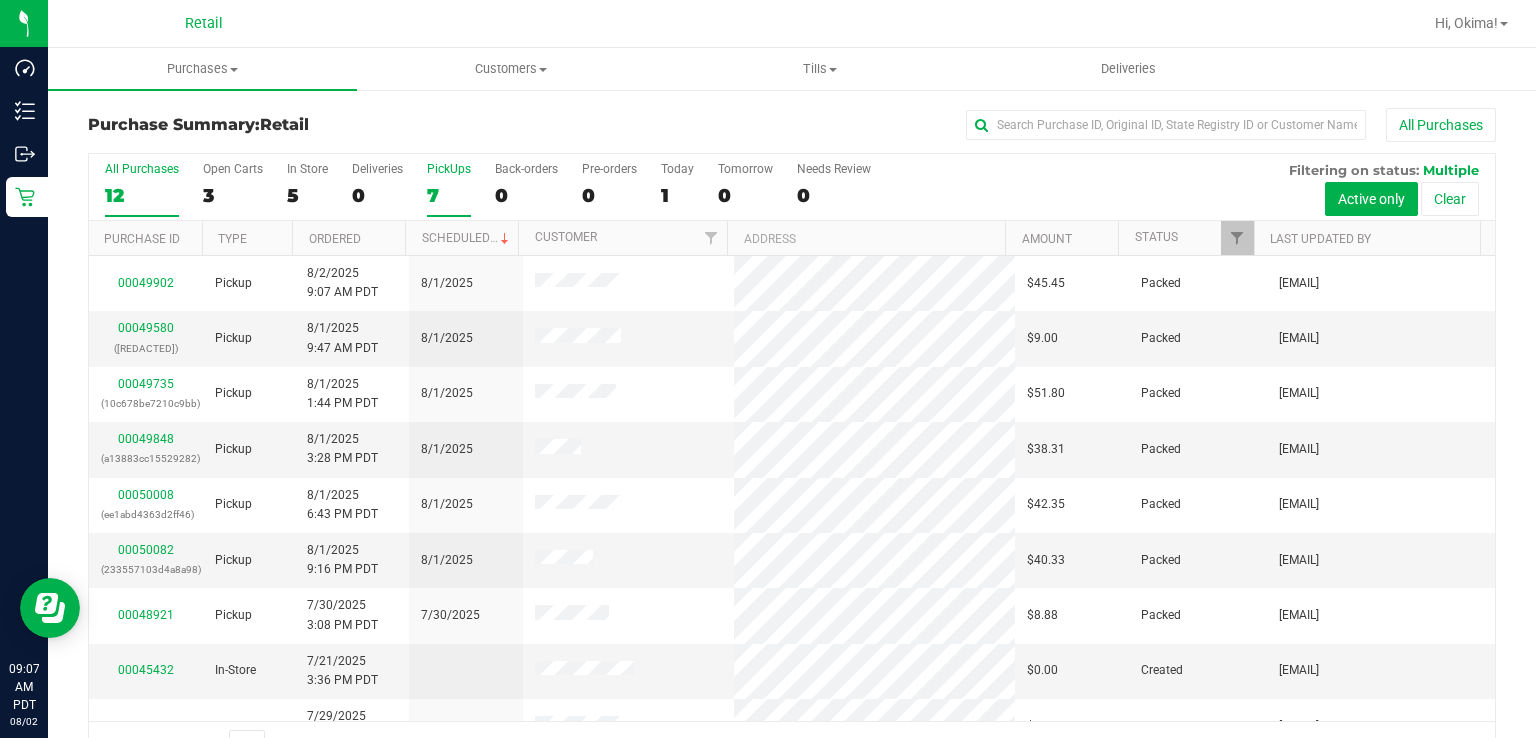 click on "7" at bounding box center [449, 195] 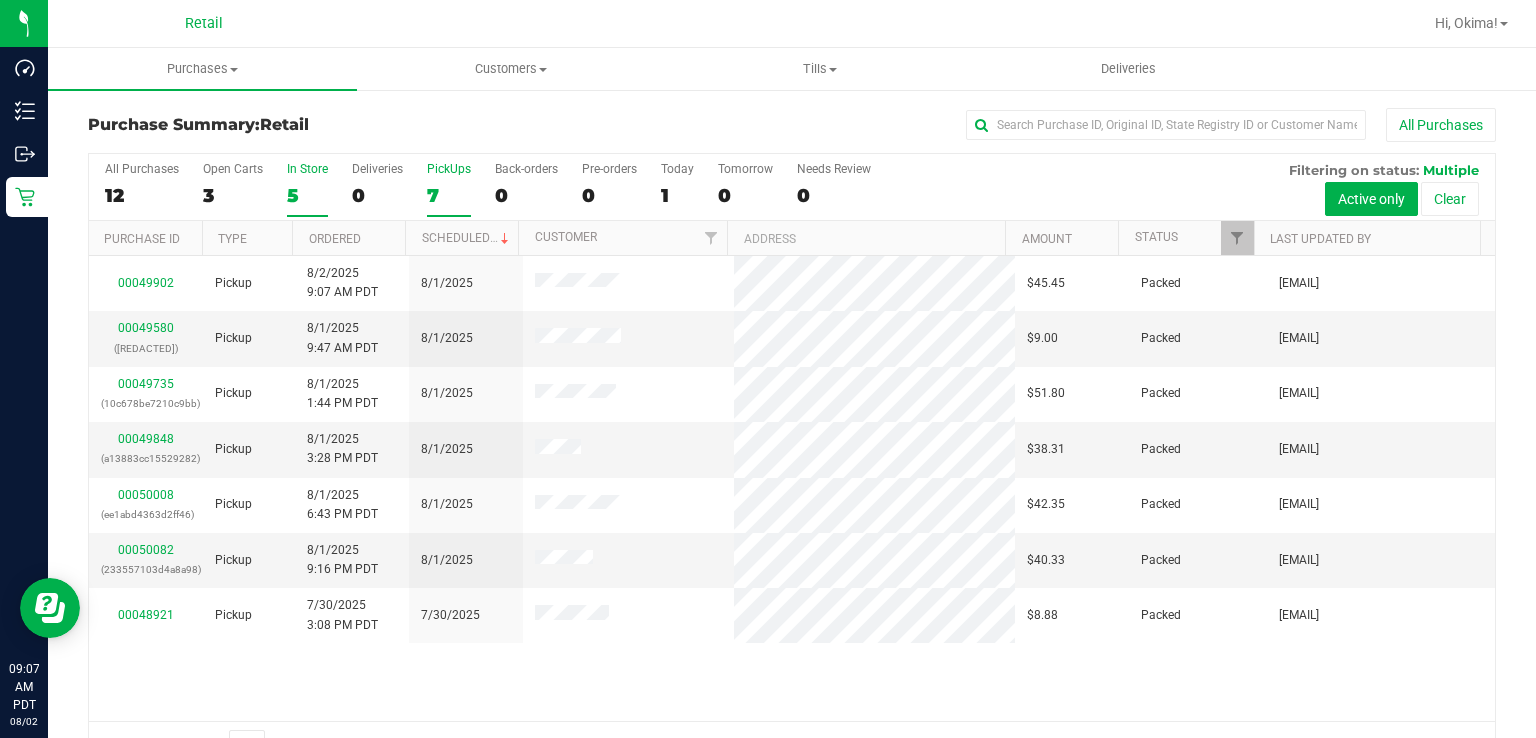 click on "5" at bounding box center (307, 195) 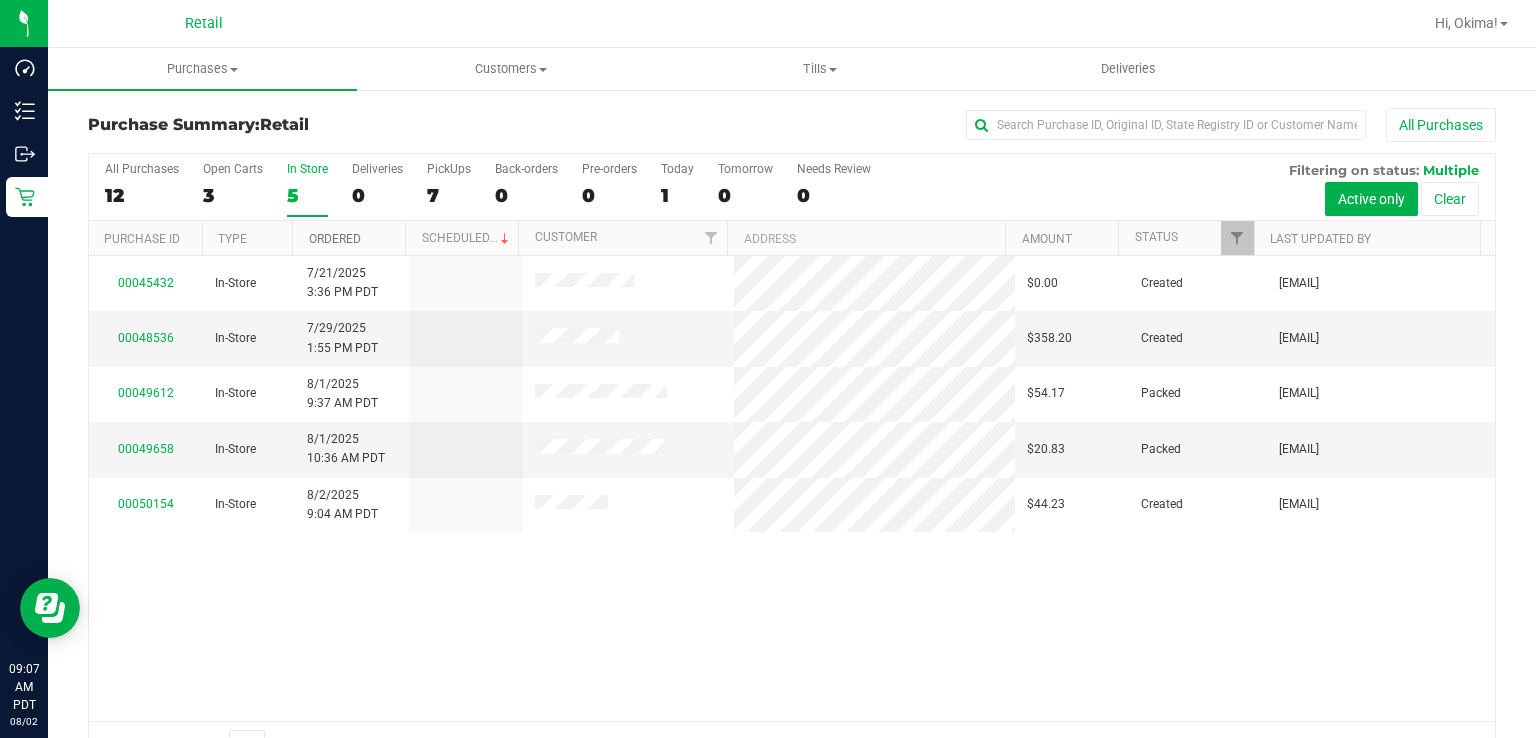 click on "Ordered" at bounding box center [335, 239] 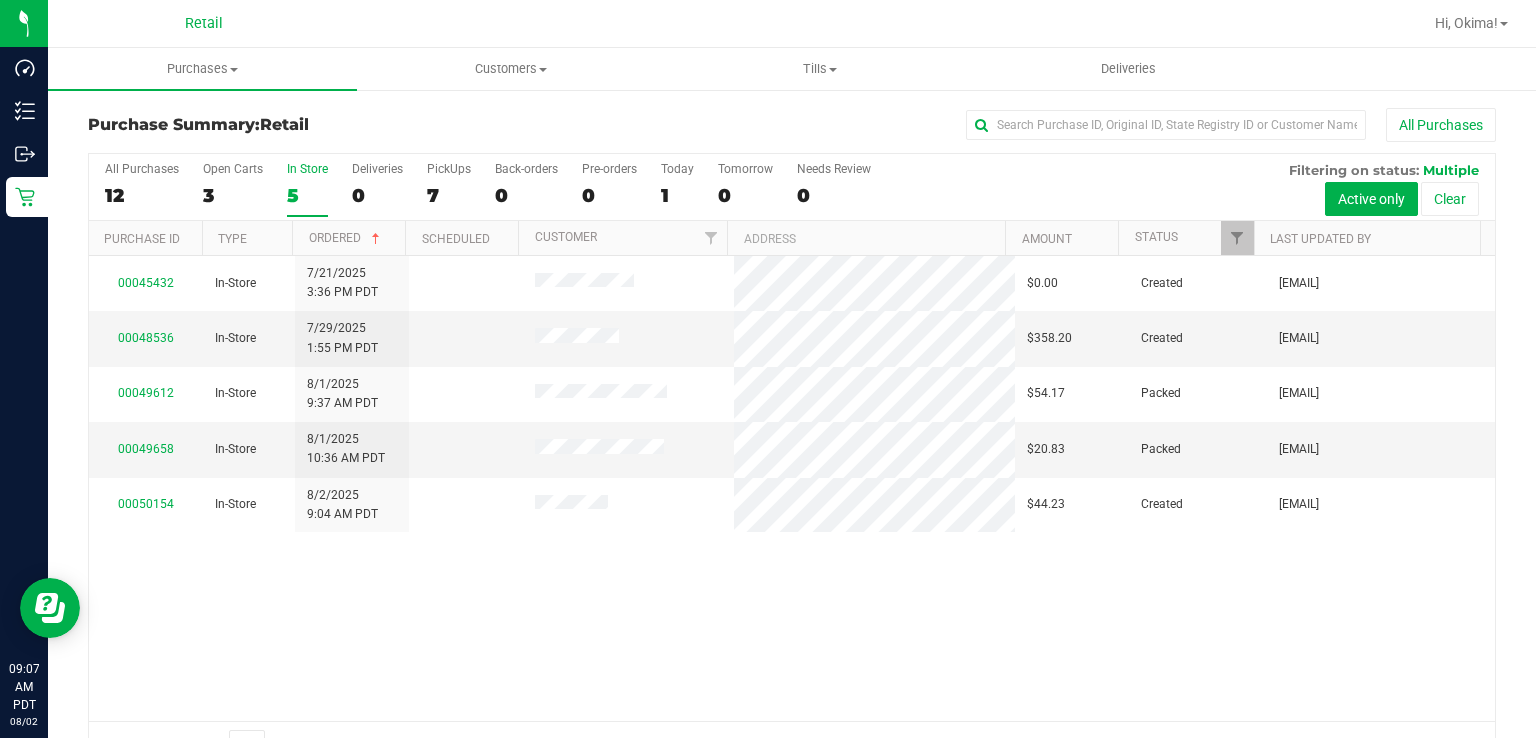 click on "[EMAIL]
In-Store [DATE] [TIME] [TIMEZONE]
$0.00
Created [EMAIL]
[REDACTED]
In-Store [DATE] [TIME] [TIMEZONE]
$358.20
Created [EMAIL]
[REDACTED]
In-Store [DATE] [TIME] [TIMEZONE]
$54.17
Packed [EMAIL]
[REDACTED]
In-Store [DATE] [TIME] [TIMEZONE]
$20.83
Packed [EMAIL]
[REDACTED]
In-Store [DATE] [TIME] [TIMEZONE]
$44.23
Created" at bounding box center (792, 488) 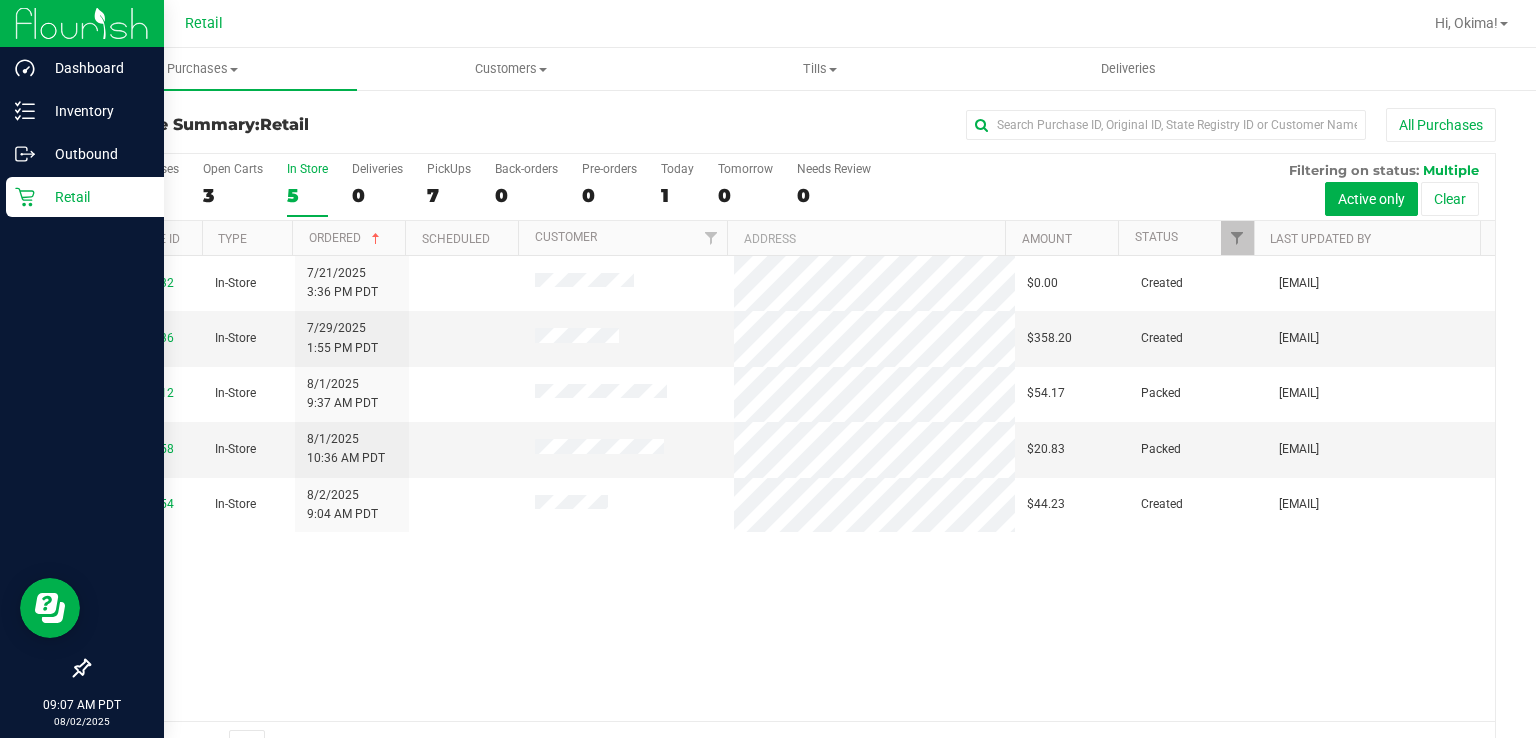 click on "Retail" at bounding box center [85, 197] 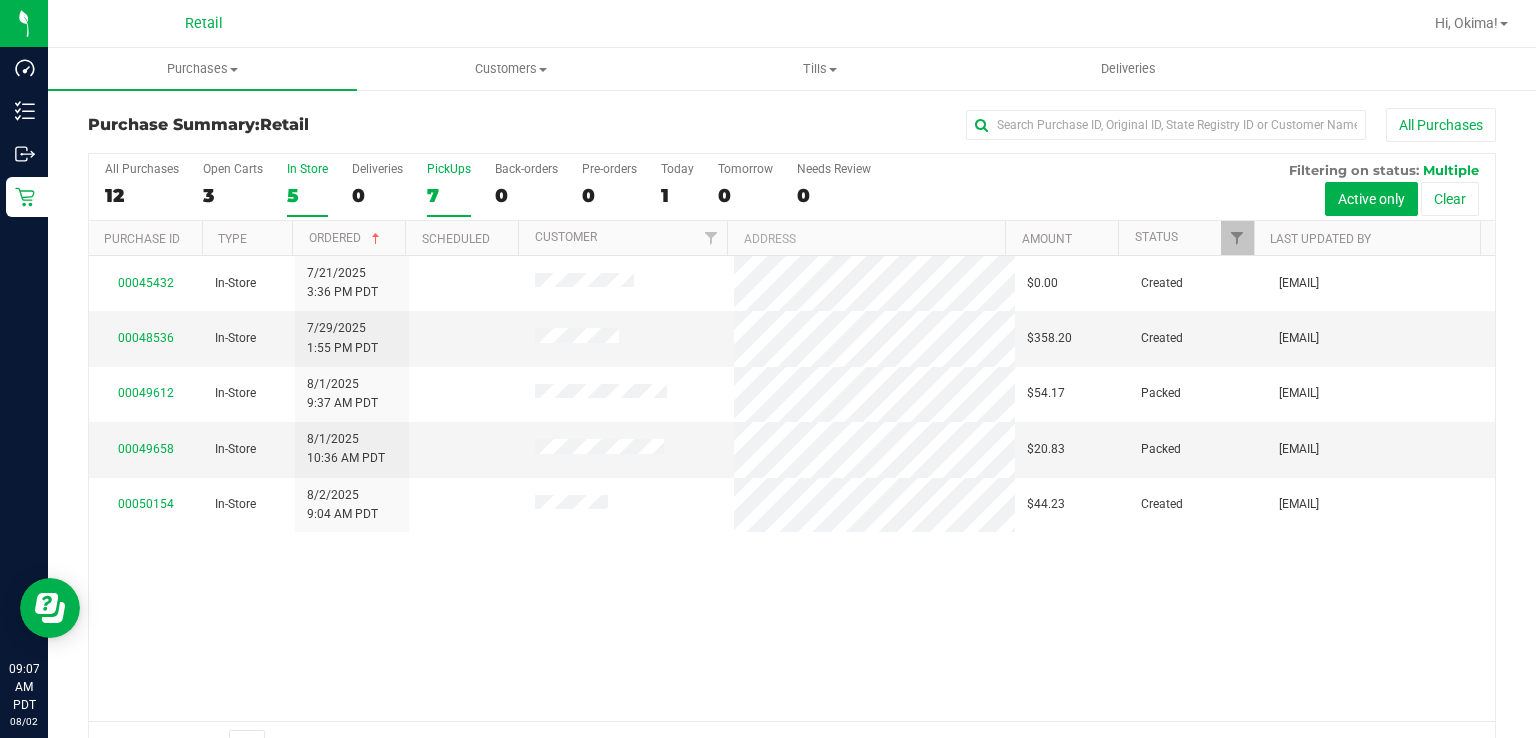 click on "7" at bounding box center [449, 195] 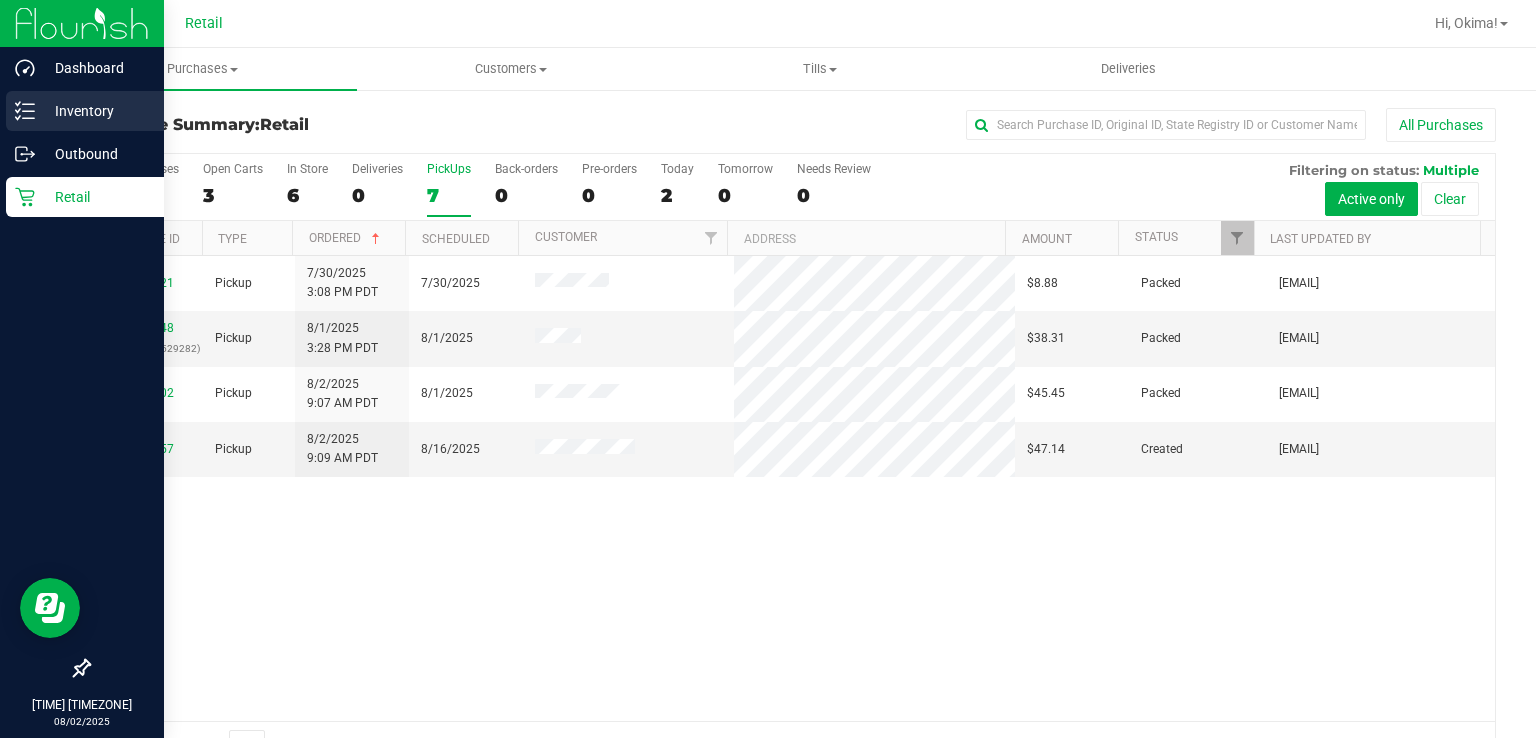 click 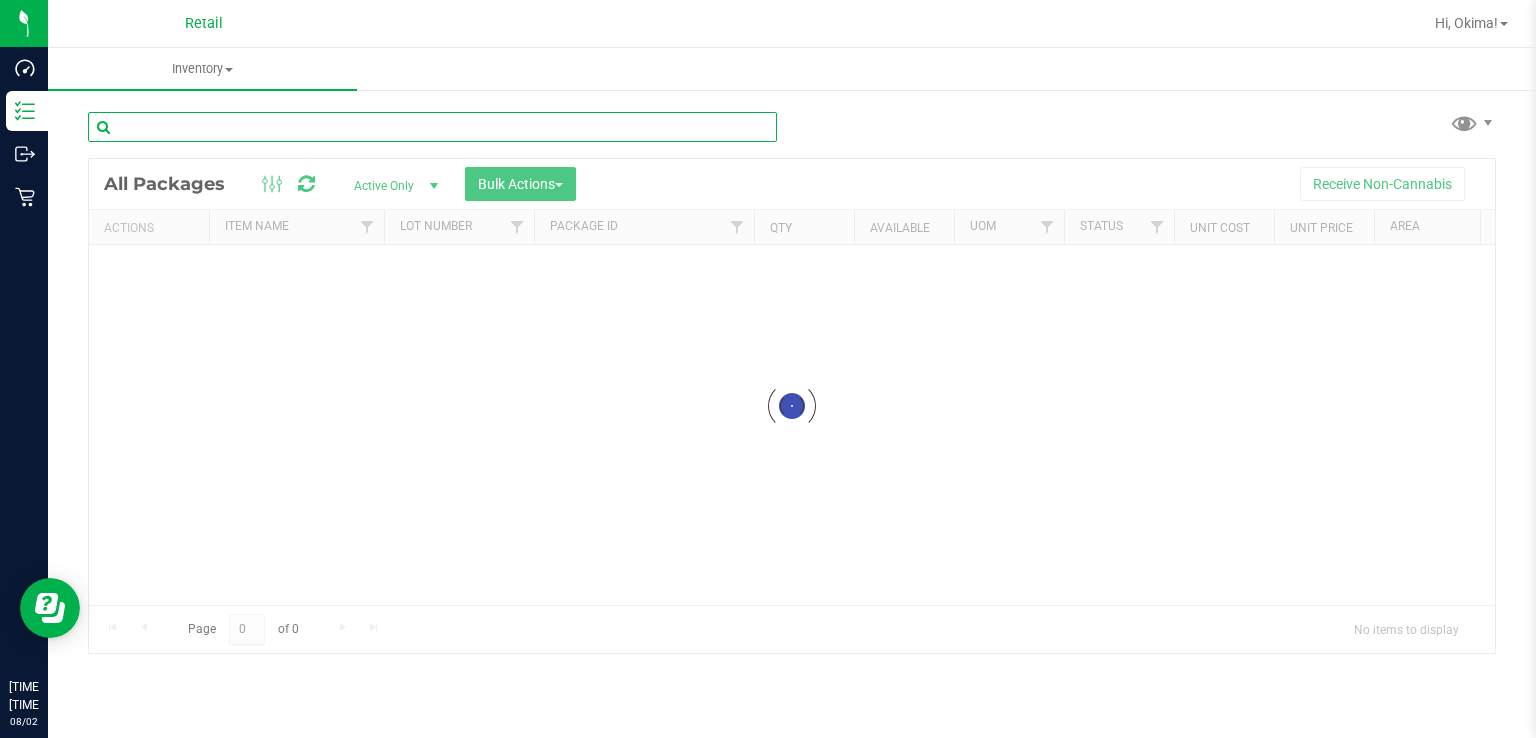 click at bounding box center (432, 127) 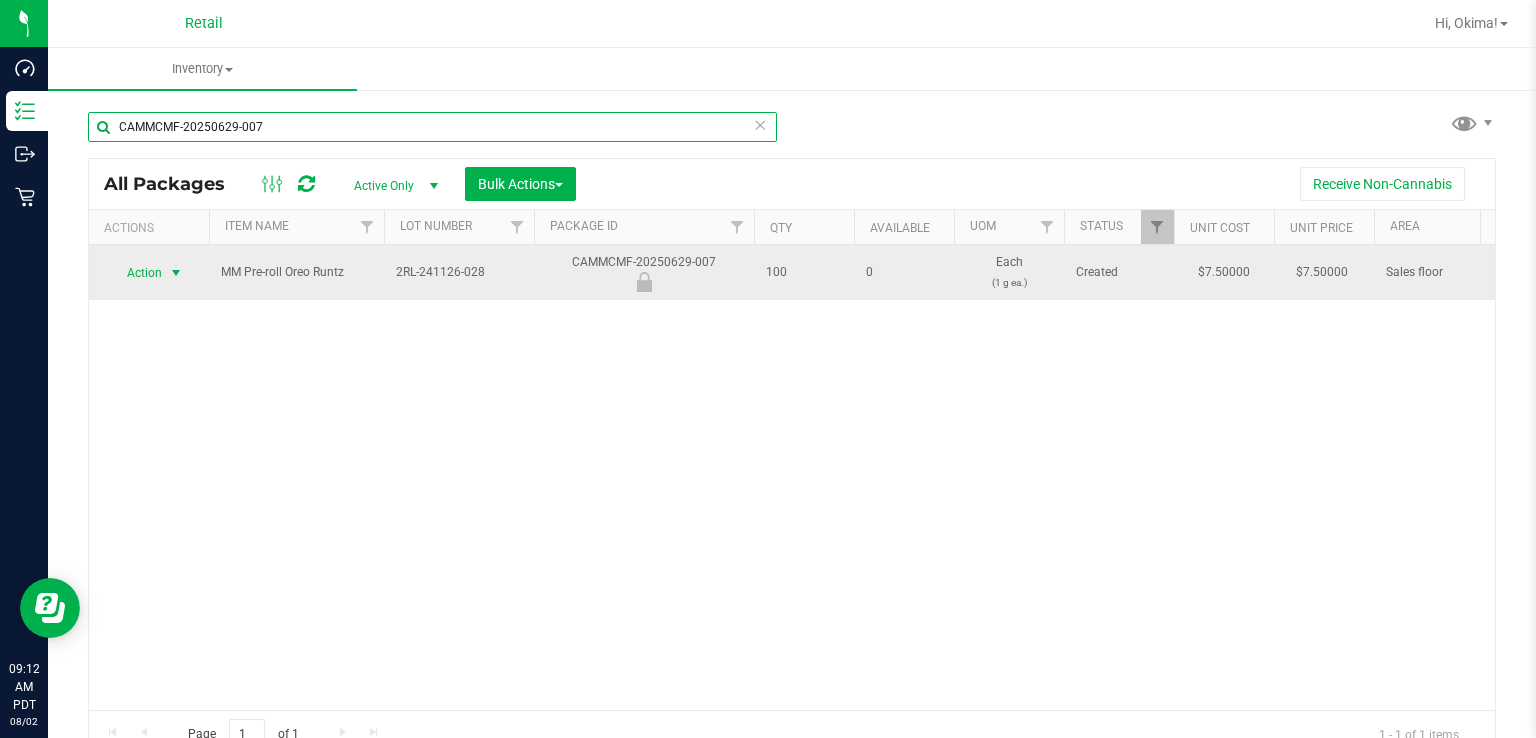 type on "CAMMCMF-20250629-007" 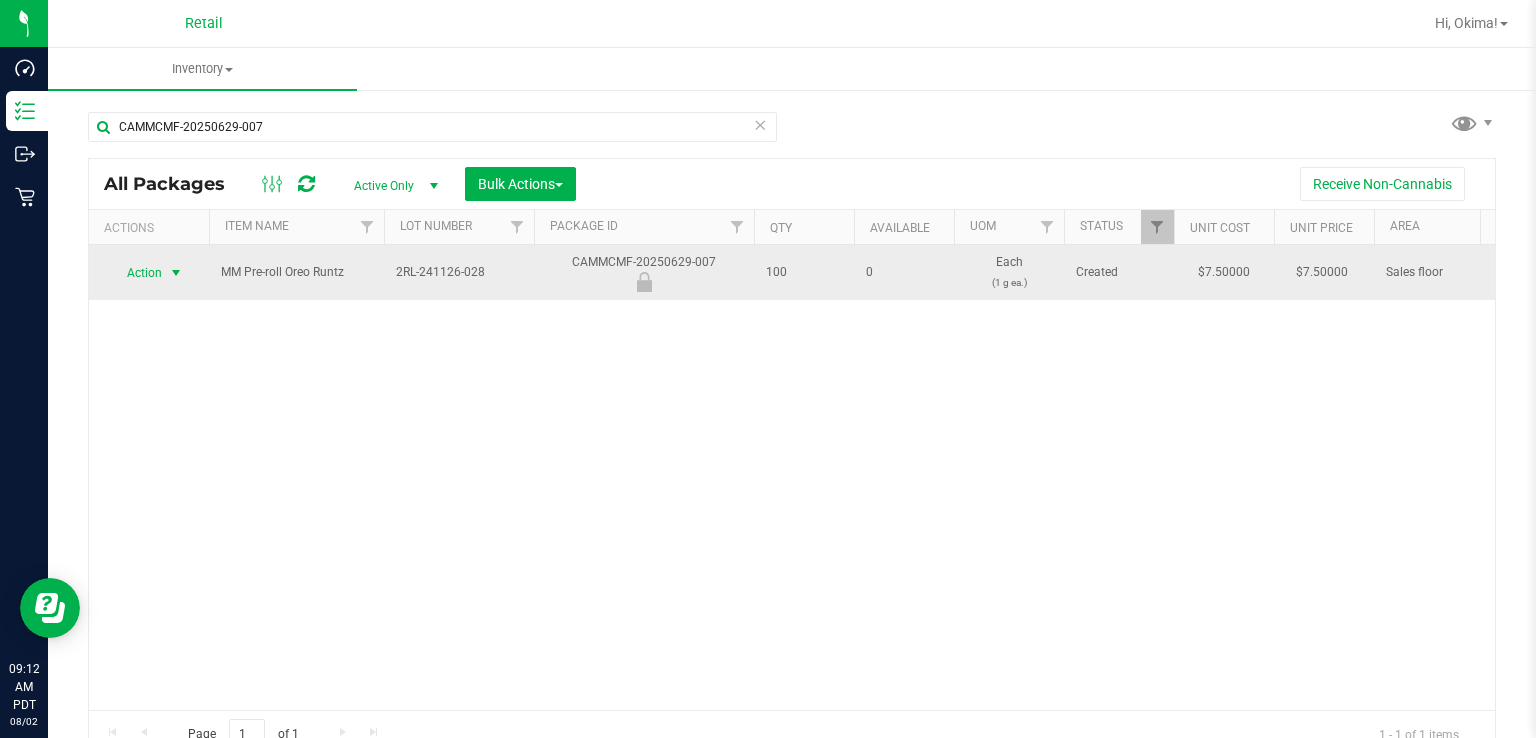 click at bounding box center [176, 273] 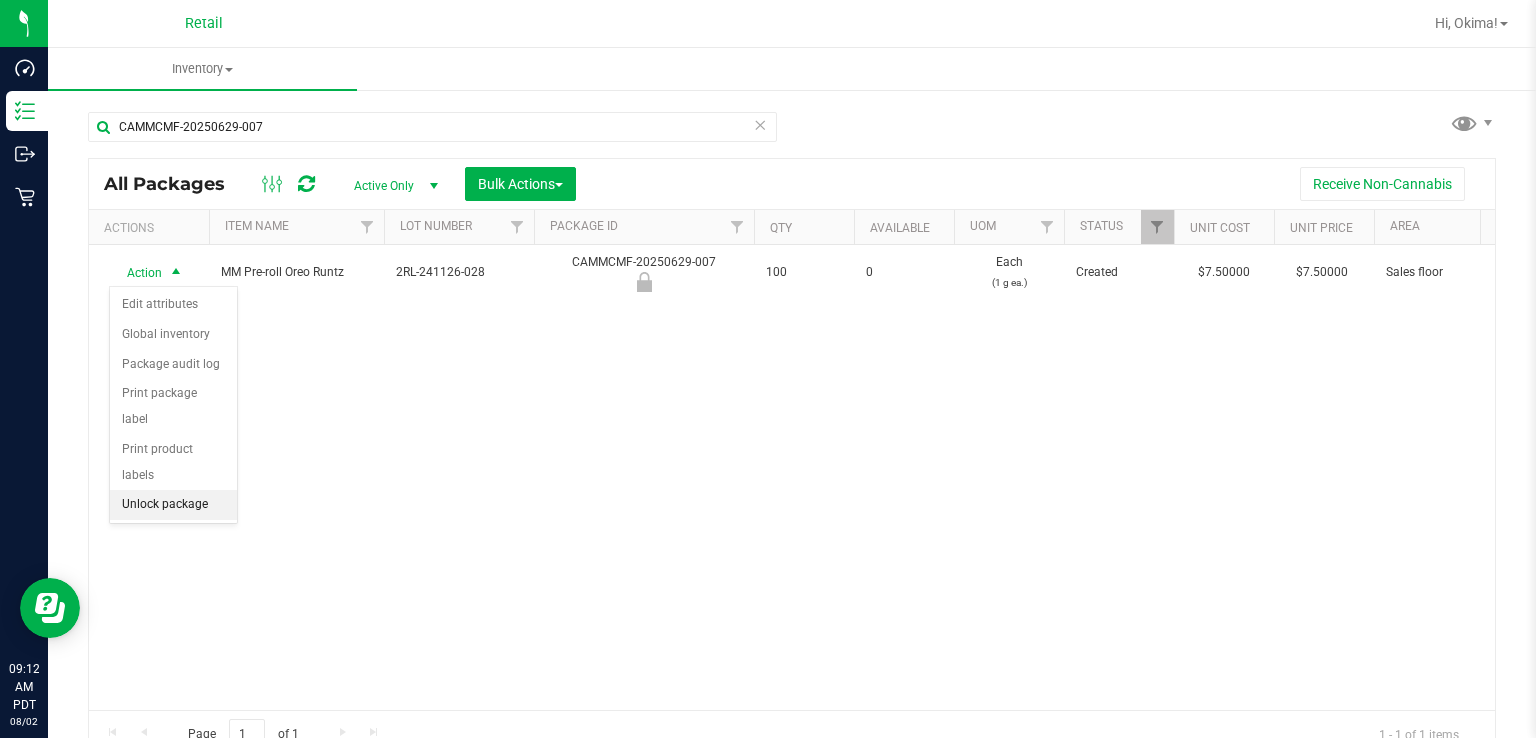 click on "Unlock package" at bounding box center (173, 505) 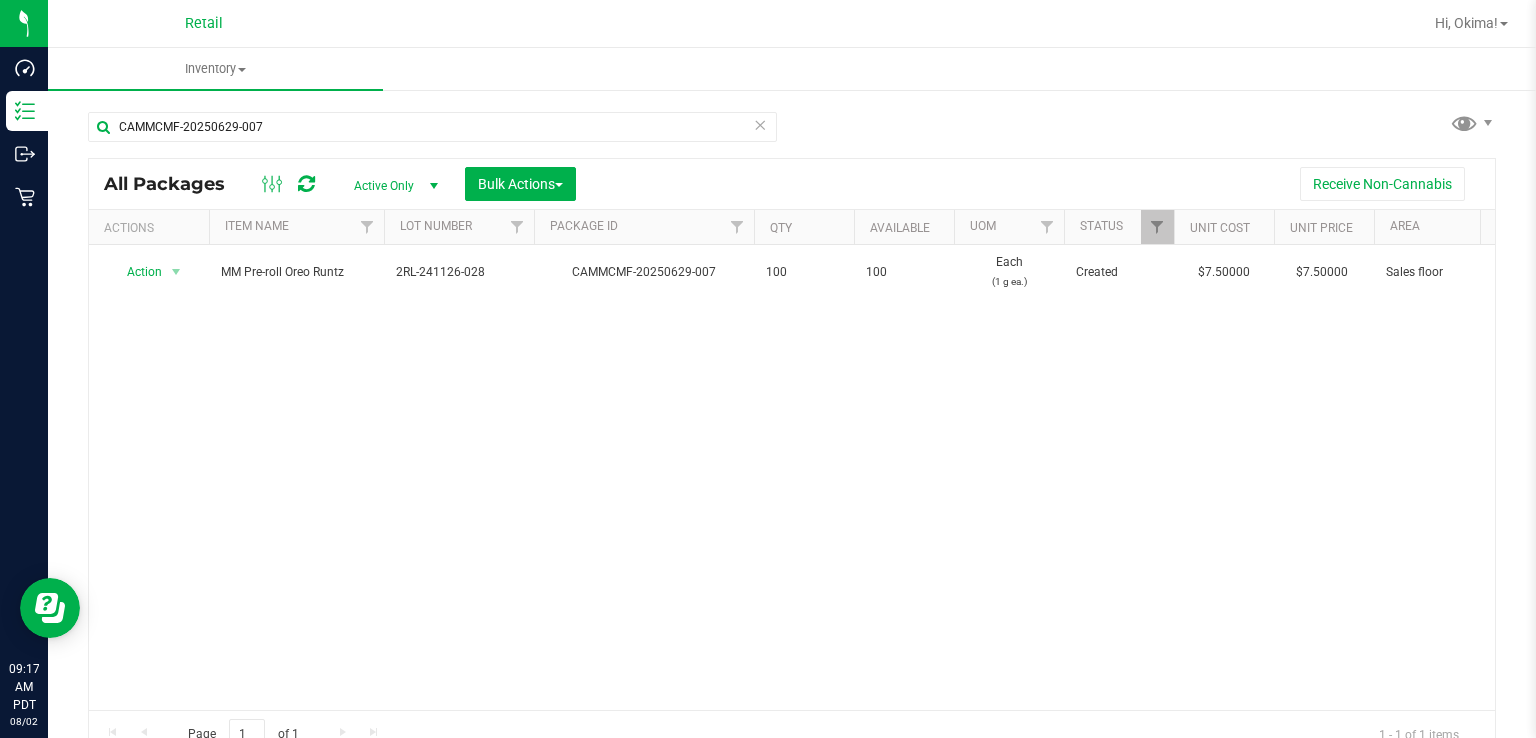 click at bounding box center [760, 124] 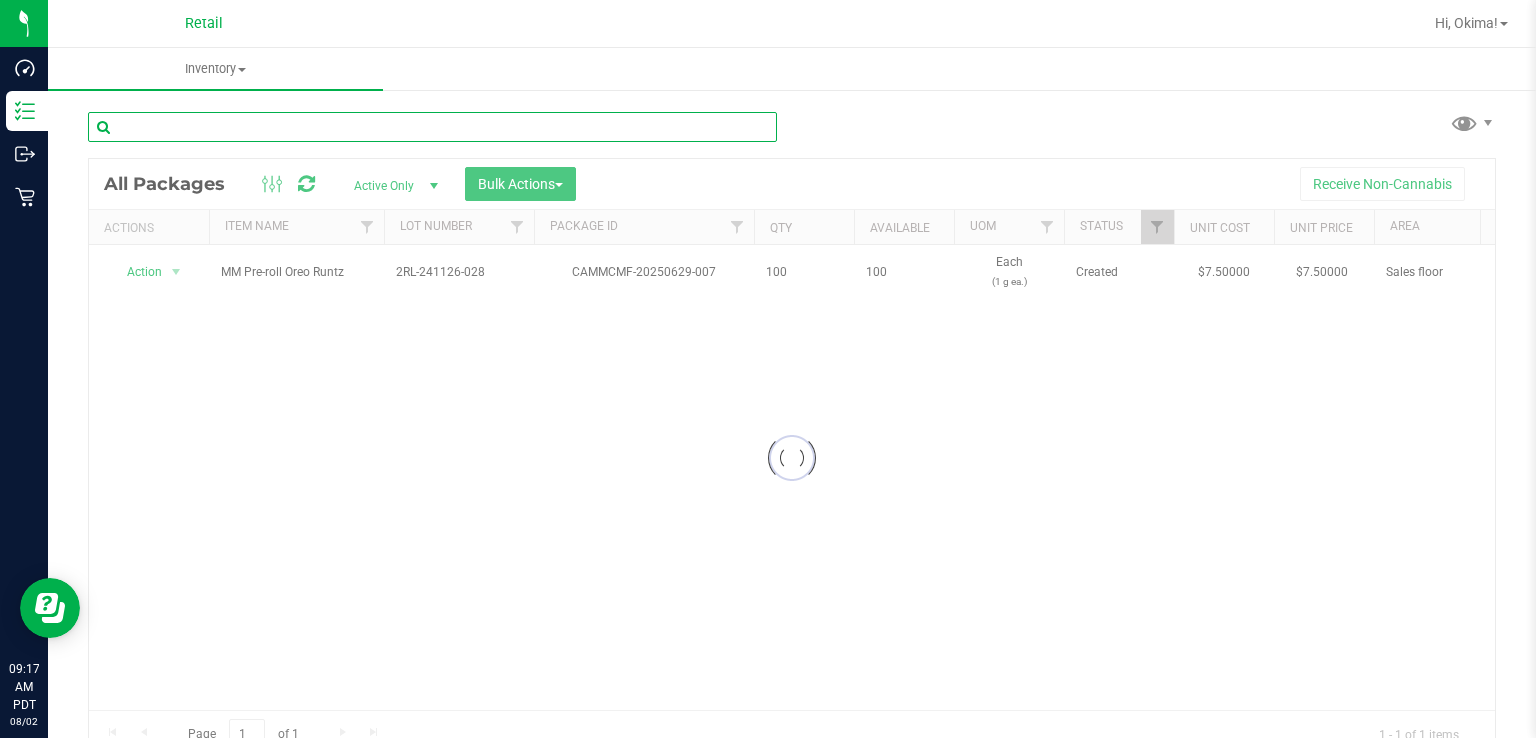 click at bounding box center [432, 127] 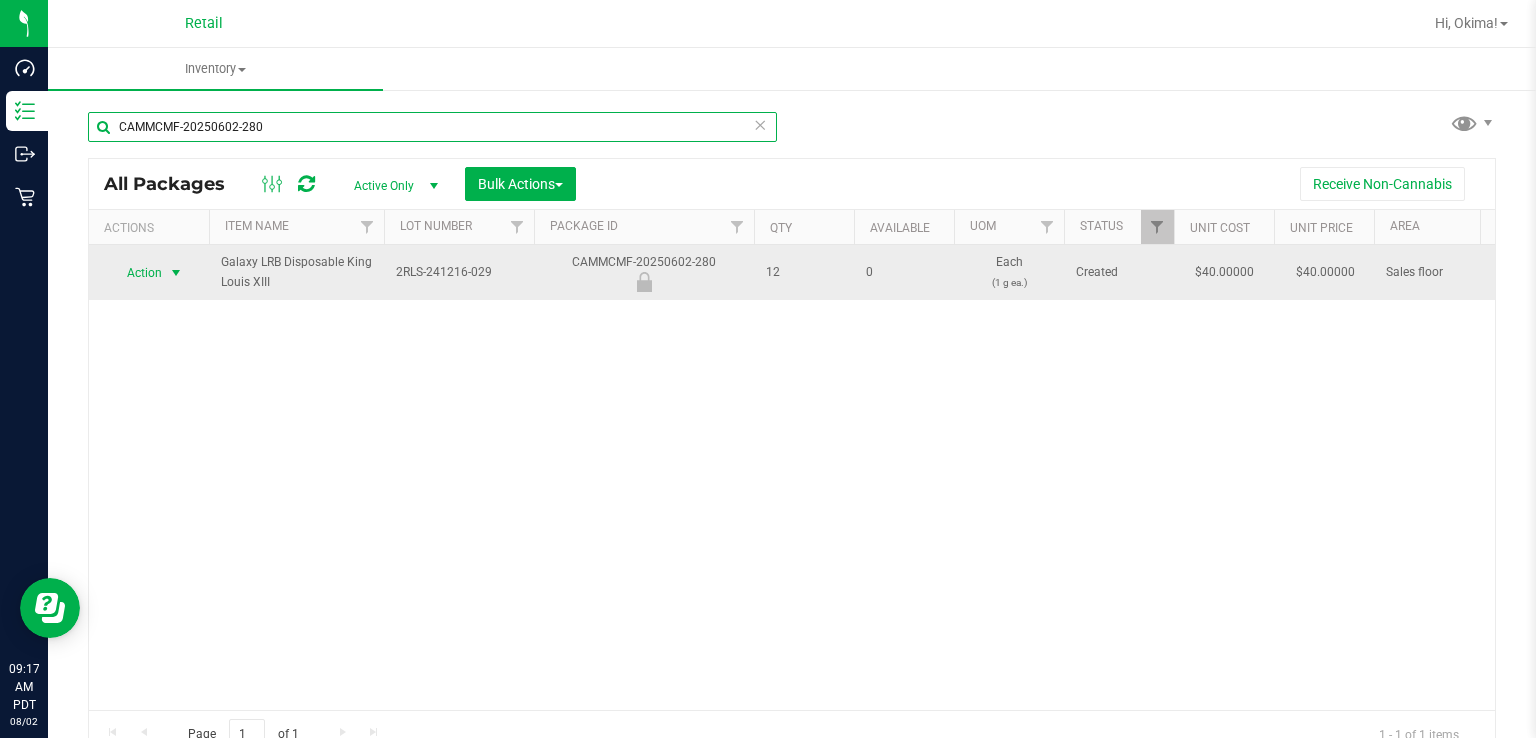 type on "CAMMCMF-20250602-280" 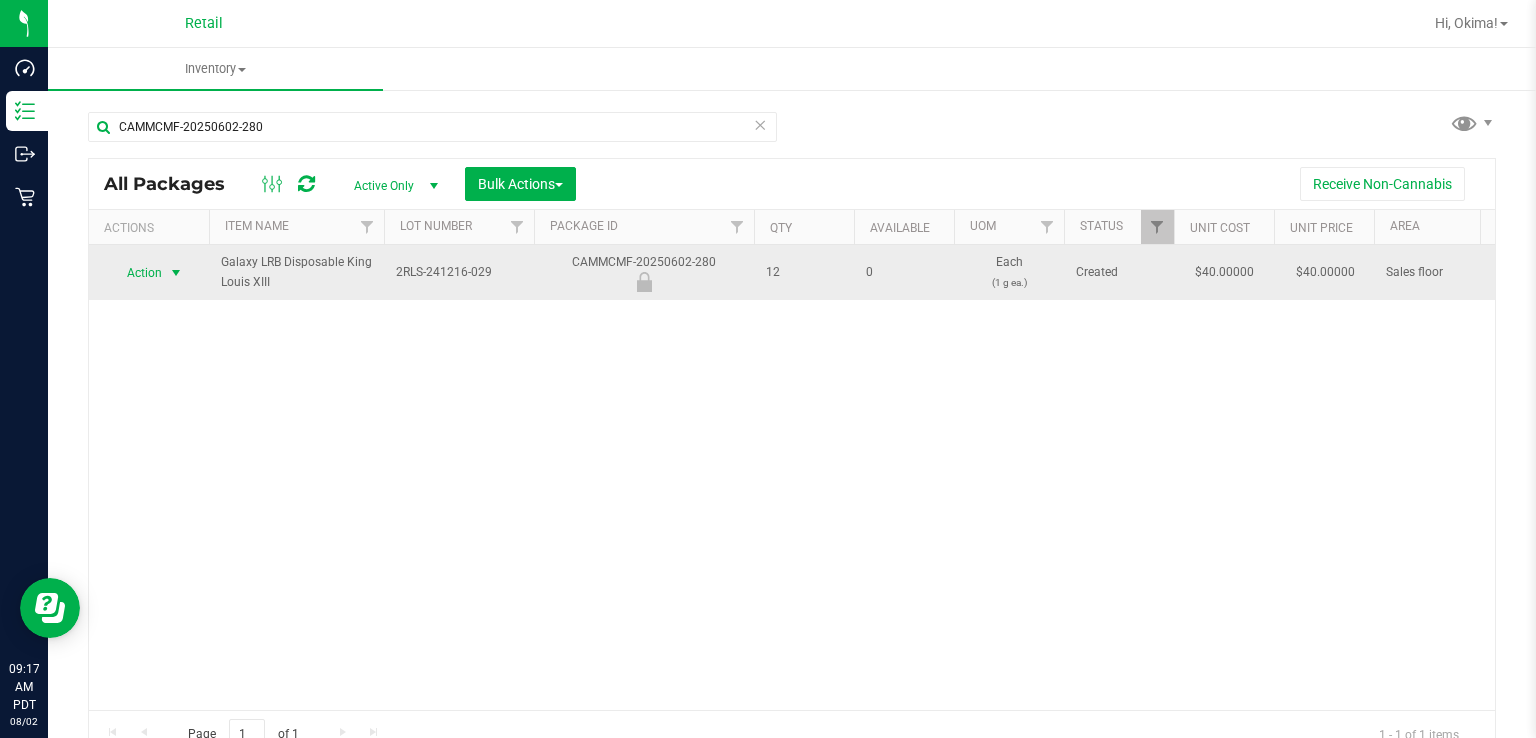 click at bounding box center [176, 273] 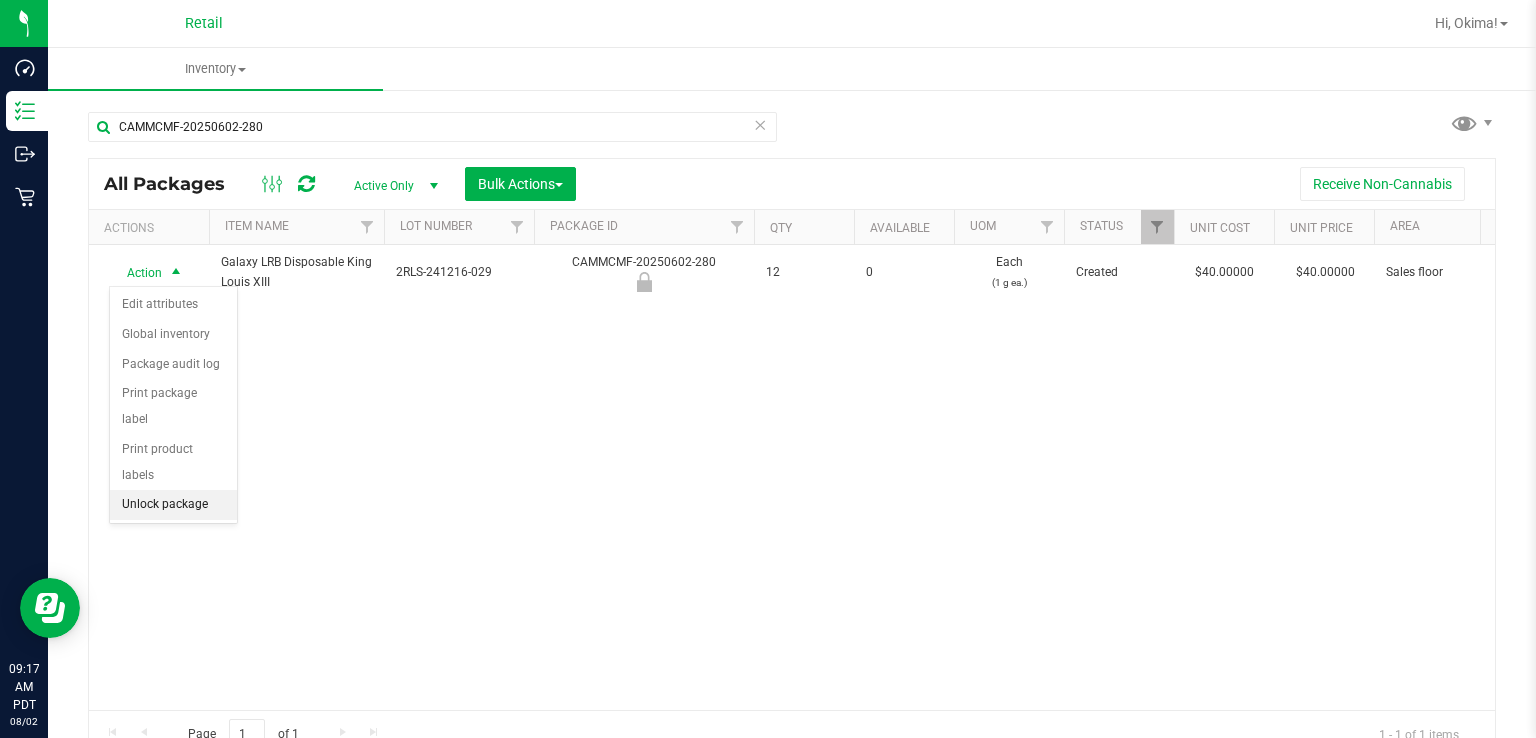 click on "Unlock package" at bounding box center [173, 505] 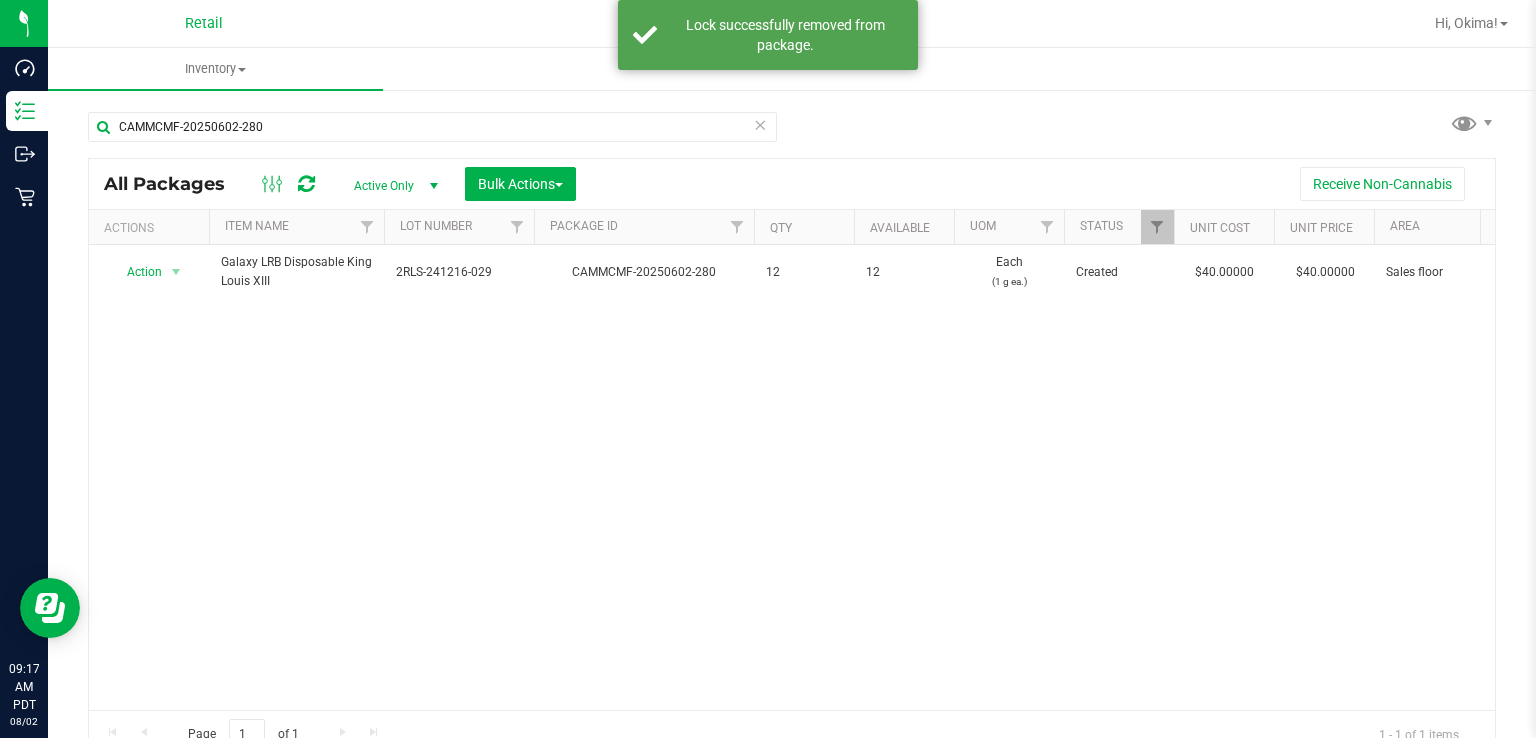 click at bounding box center (760, 124) 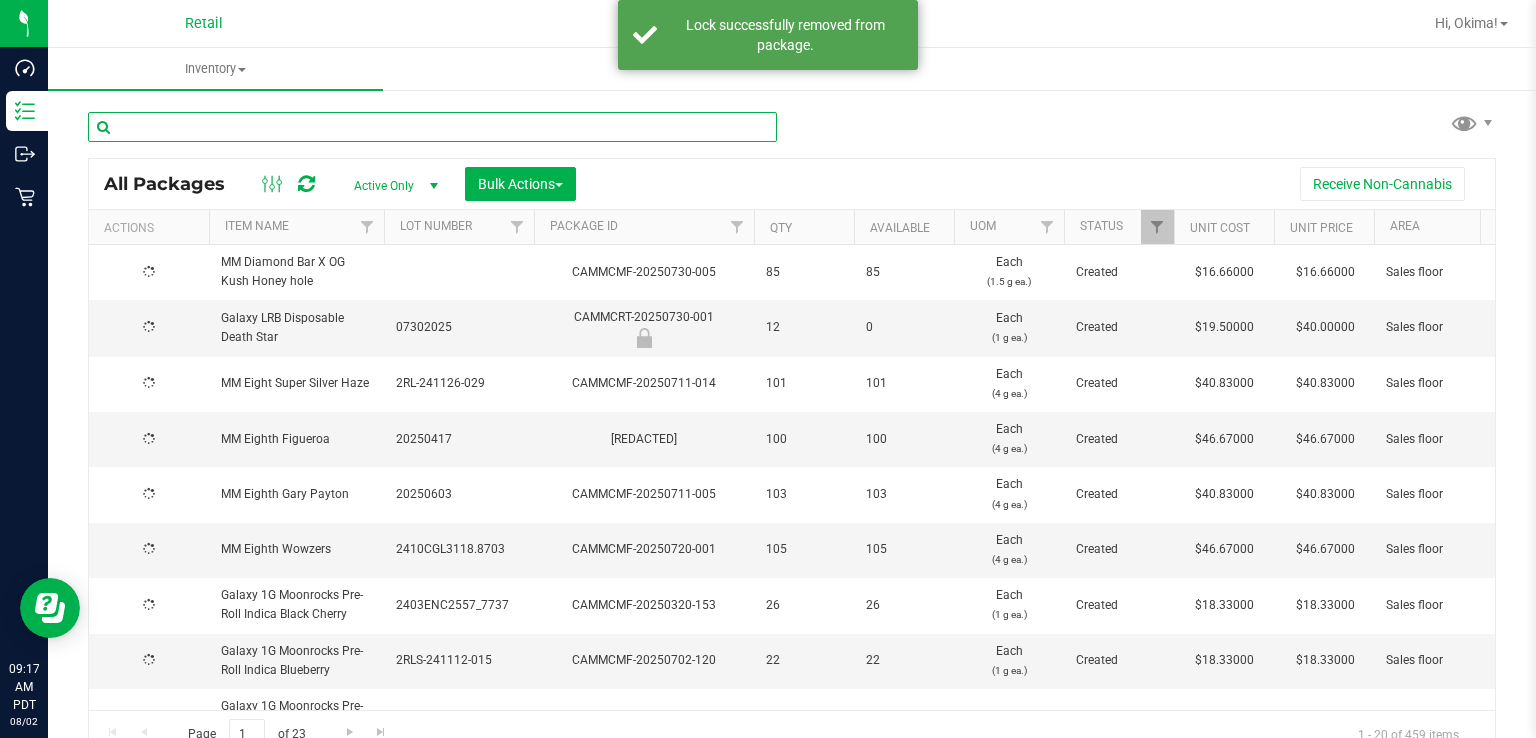 click at bounding box center (432, 127) 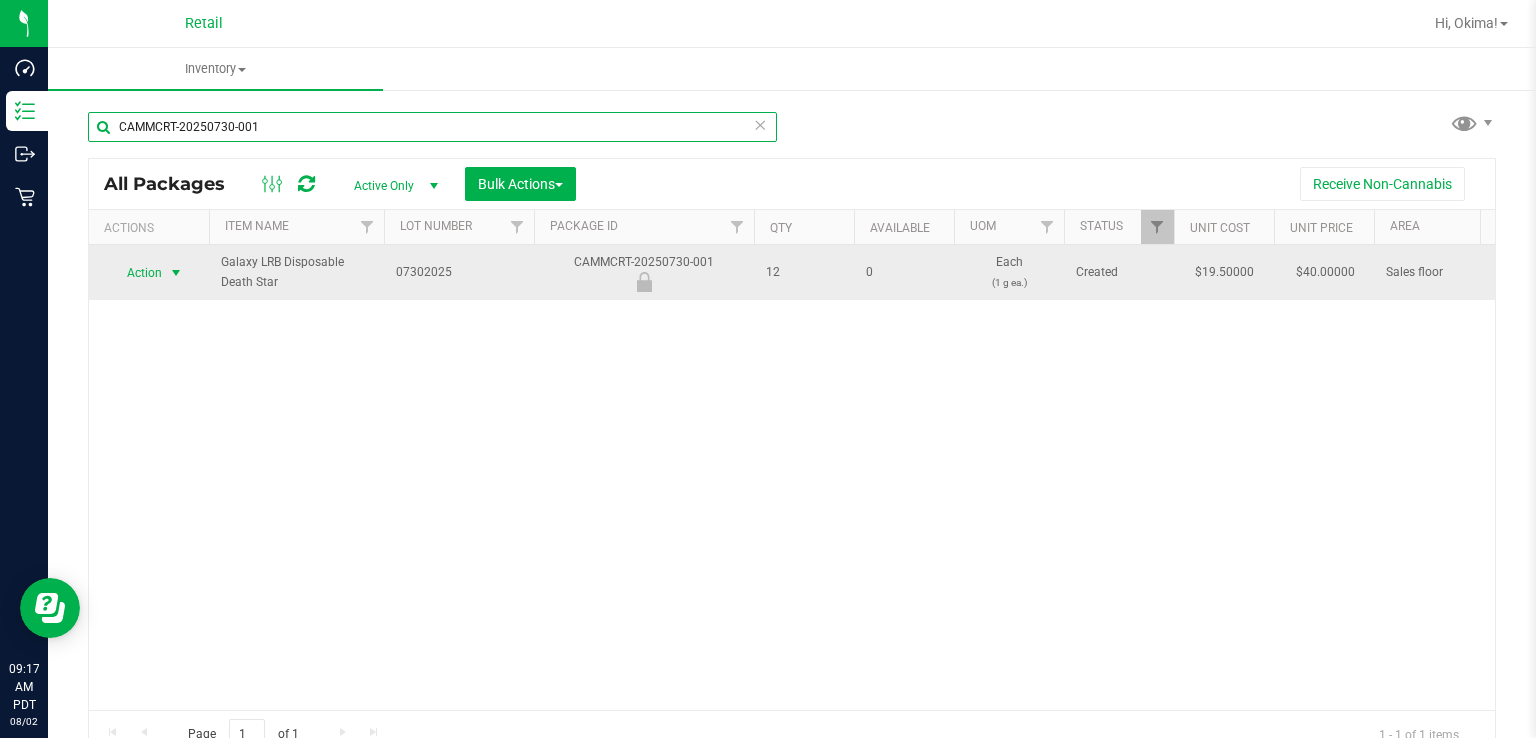 type on "CAMMCRT-20250730-001" 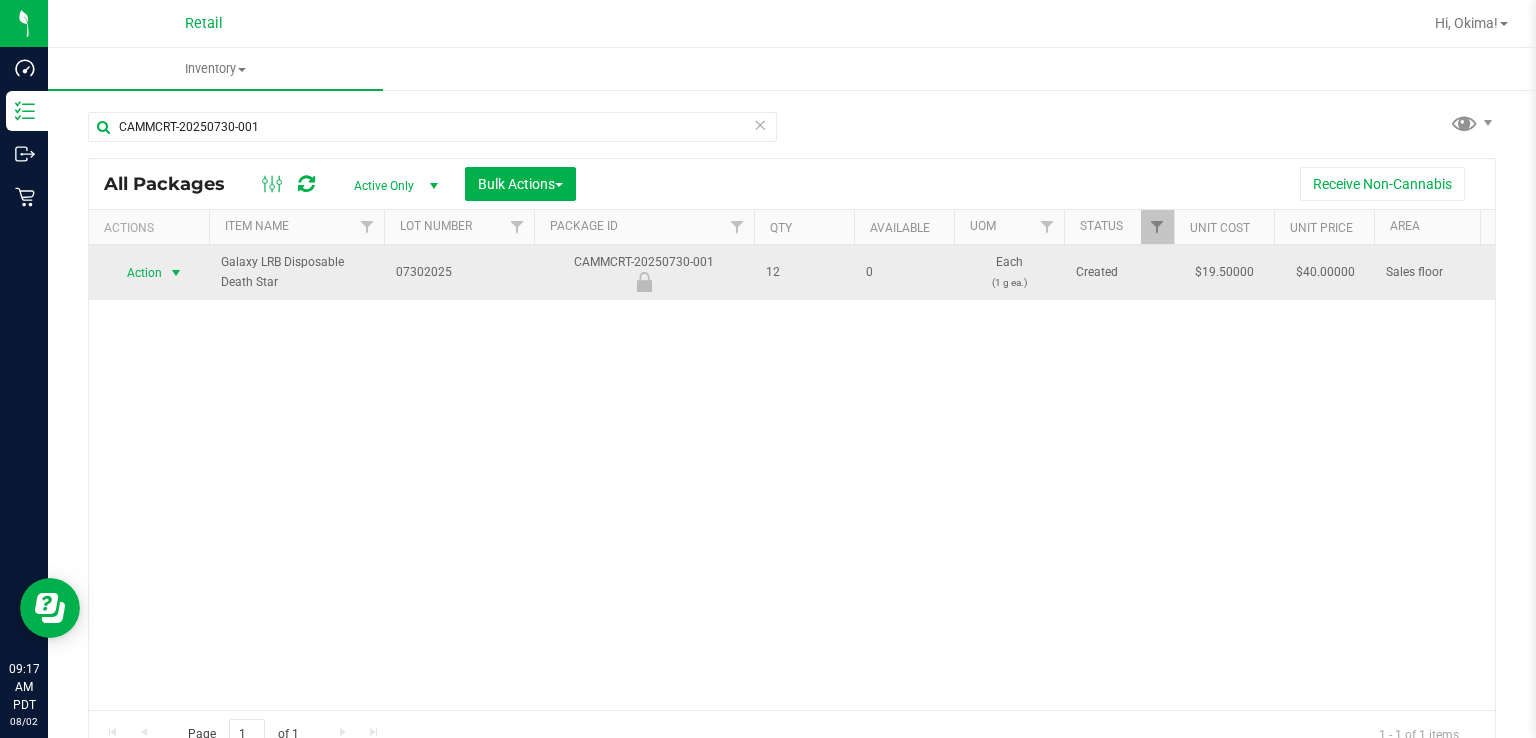 click at bounding box center [176, 273] 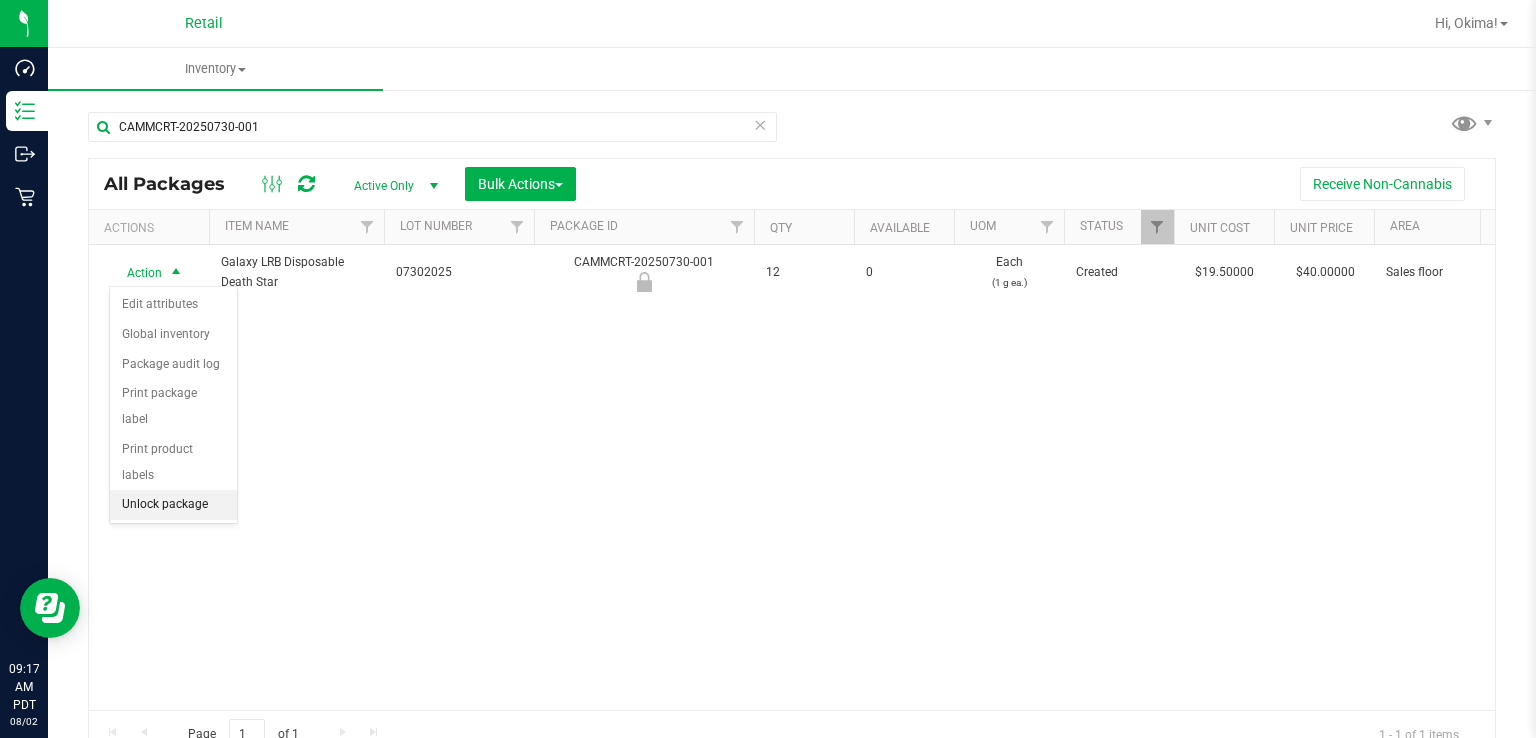click on "Unlock package" at bounding box center (173, 505) 